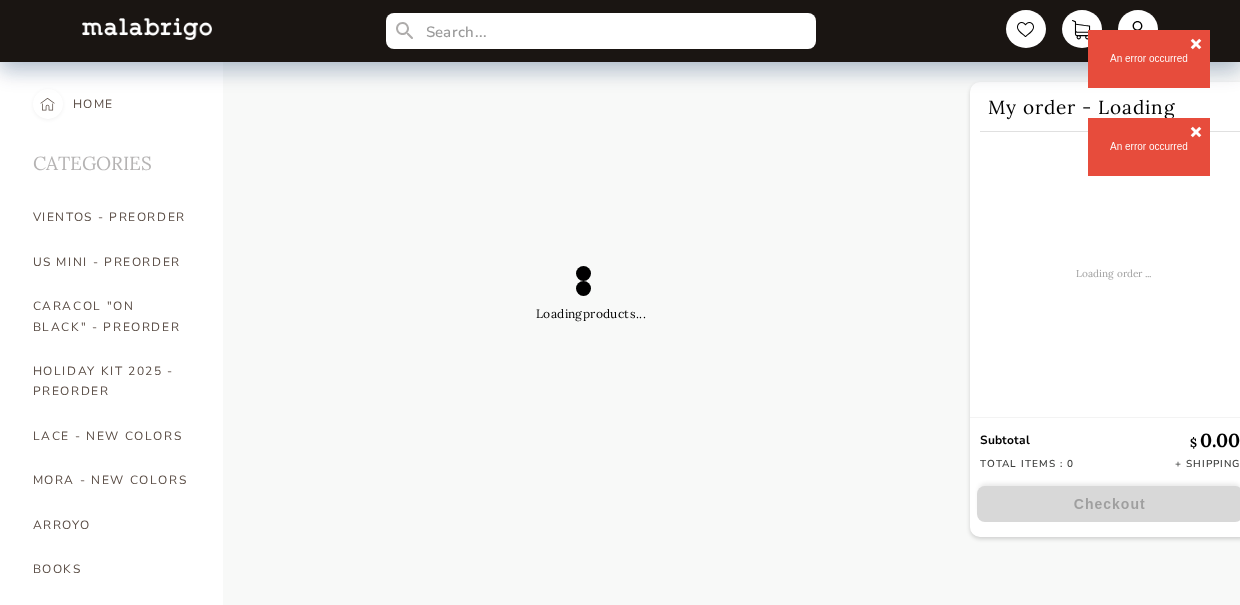 scroll, scrollTop: 1249, scrollLeft: 0, axis: vertical 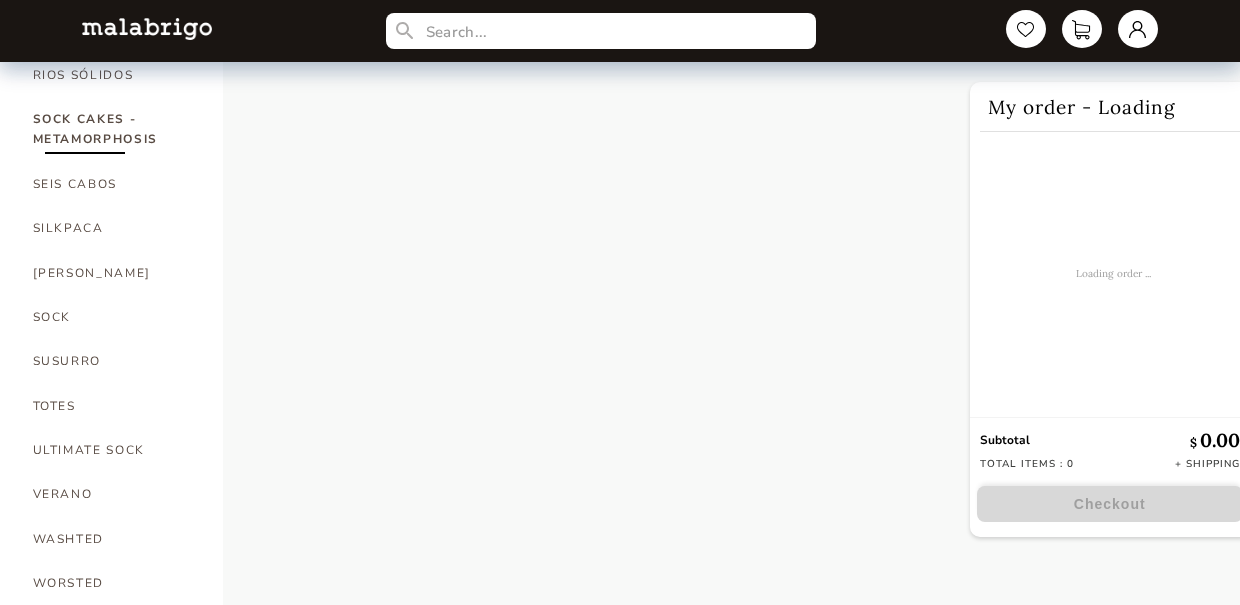 select on "SKU" 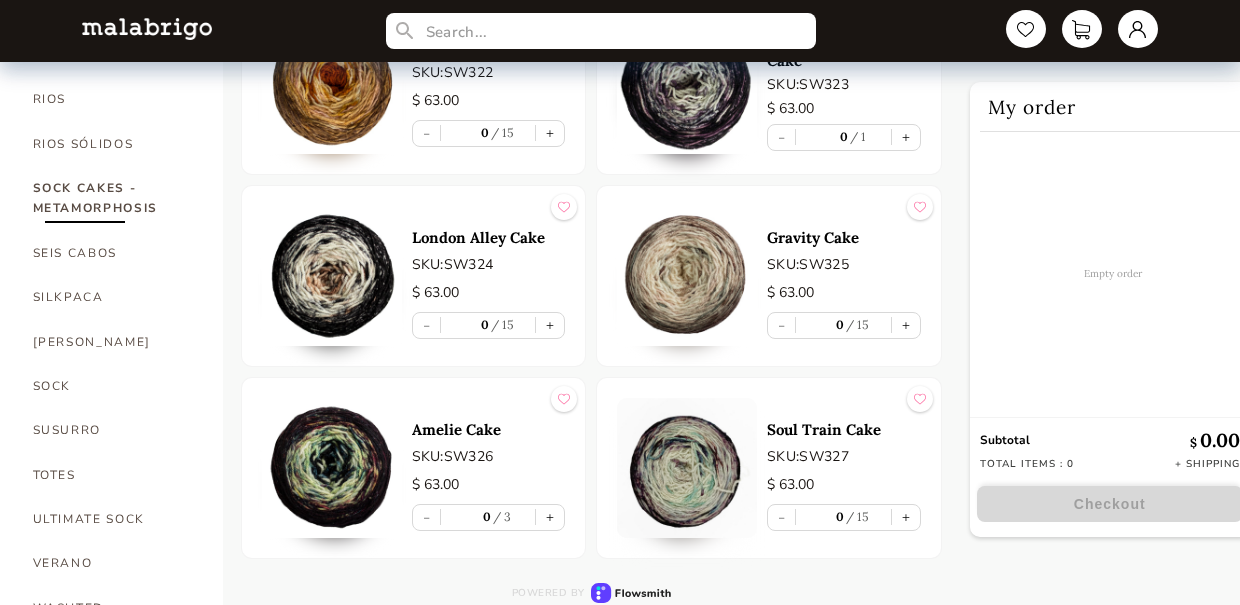scroll, scrollTop: 1249, scrollLeft: 0, axis: vertical 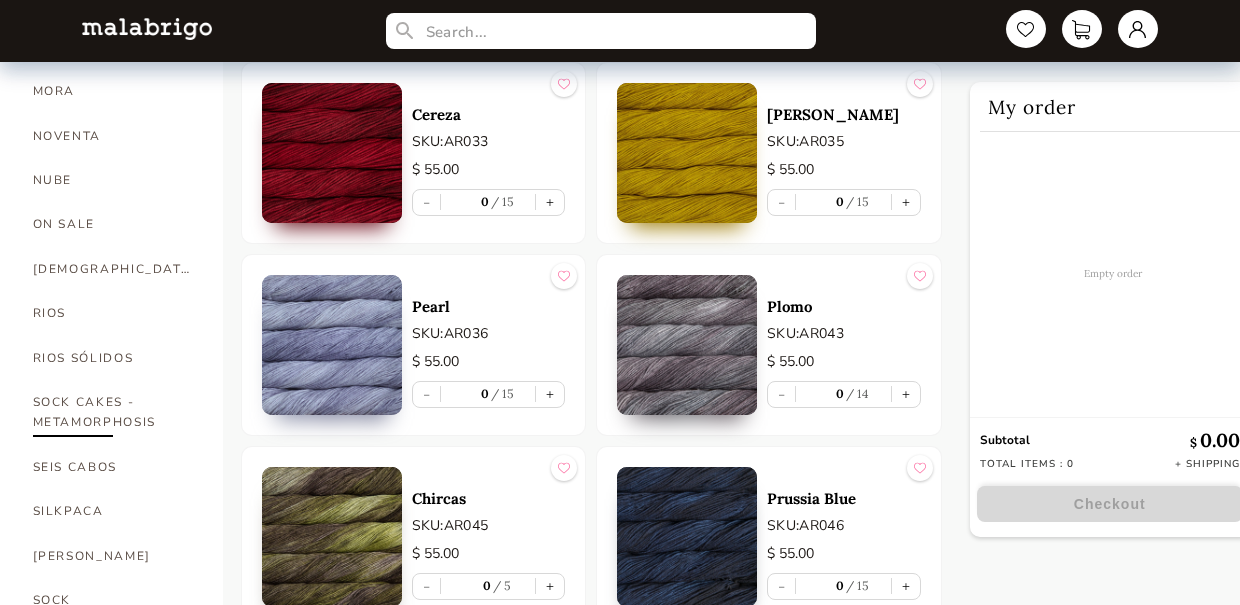 click on "SOCK CAKES - METAMORPHOSIS" at bounding box center (113, 412) 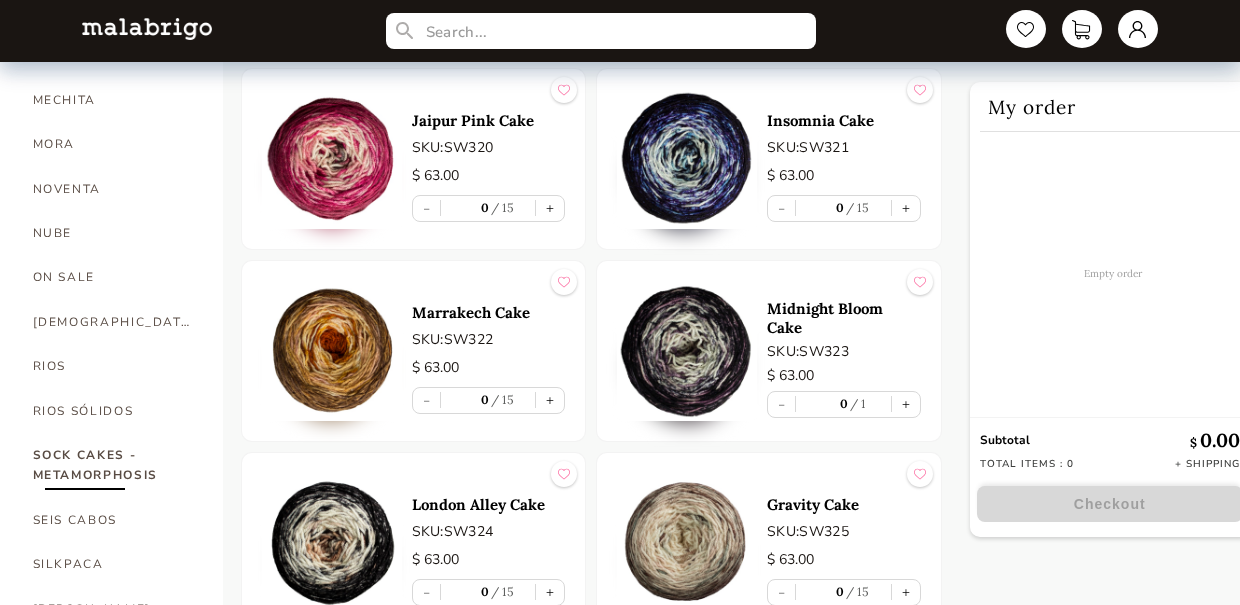 scroll, scrollTop: 911, scrollLeft: 0, axis: vertical 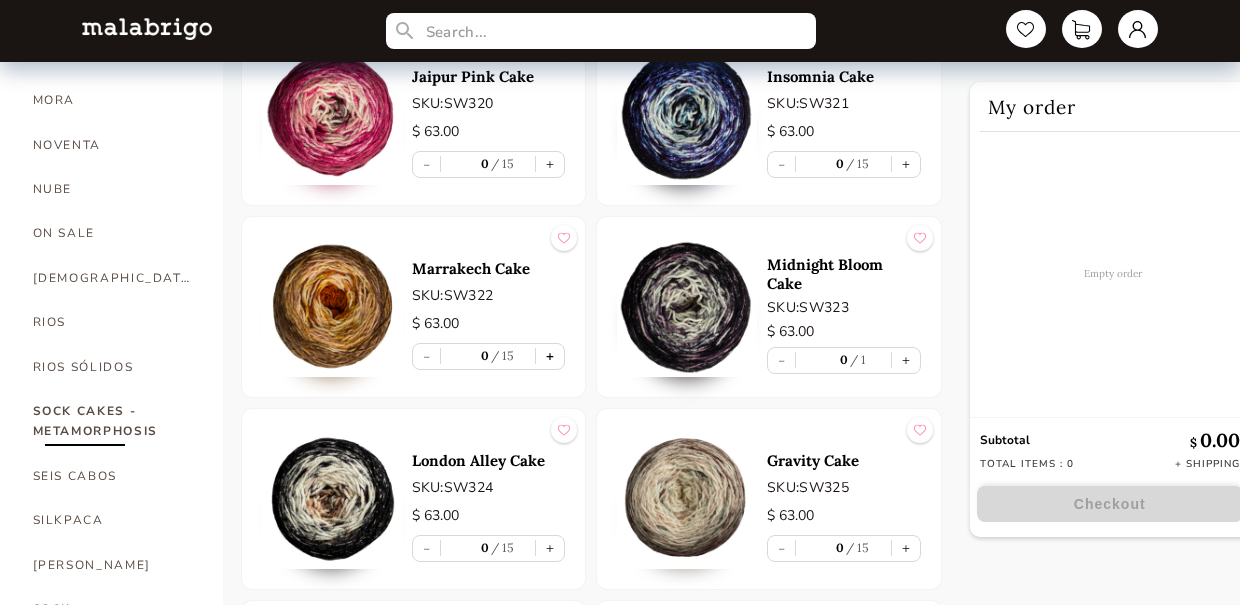 click on "+" at bounding box center (550, 356) 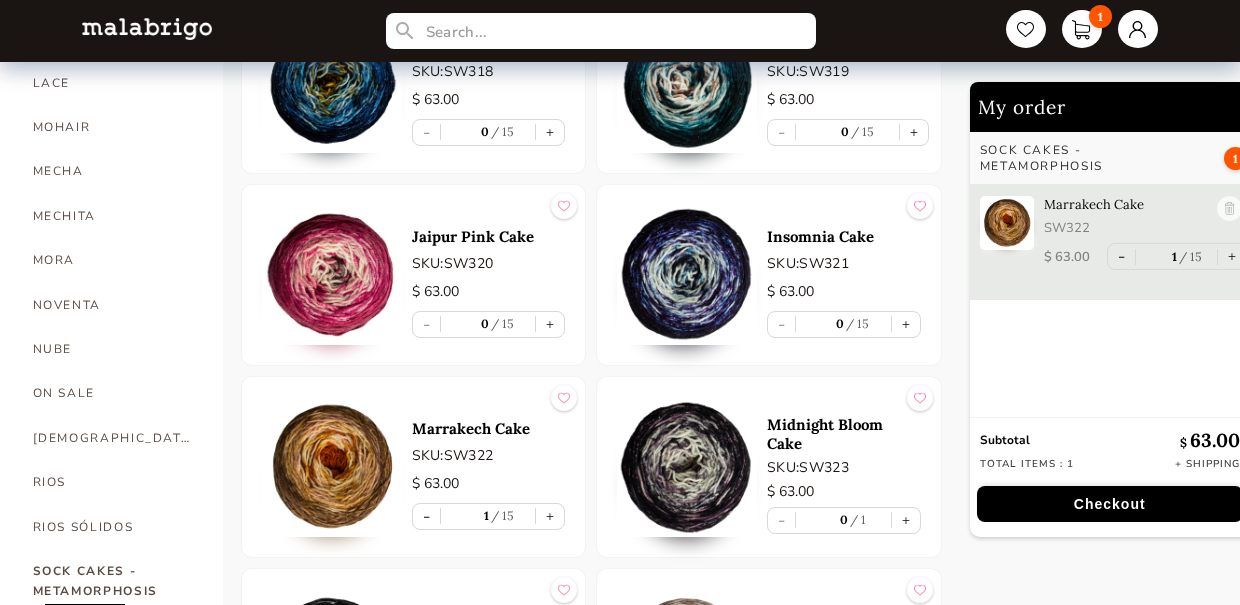 scroll, scrollTop: 793, scrollLeft: 0, axis: vertical 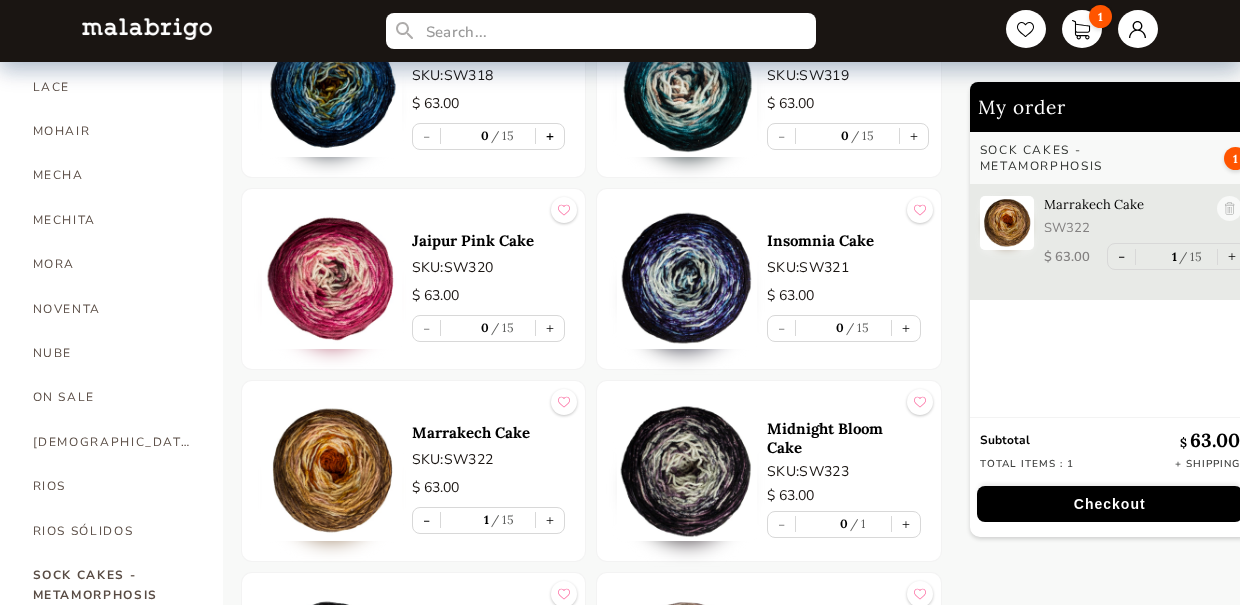 click on "+" at bounding box center [550, 136] 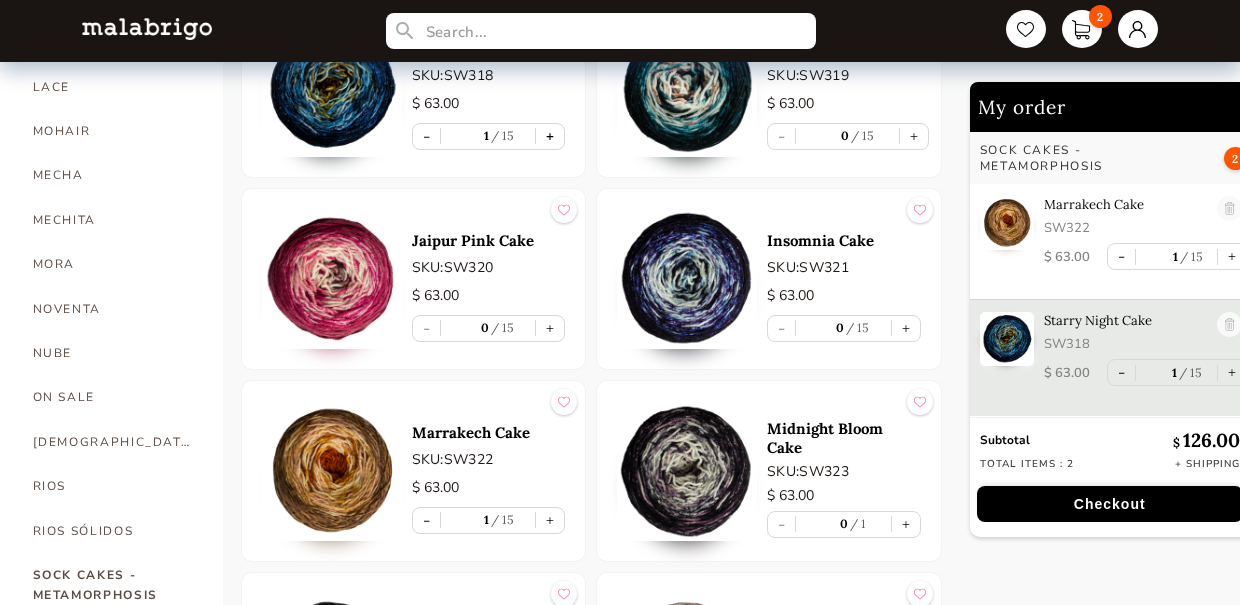 click on "+" at bounding box center [550, 136] 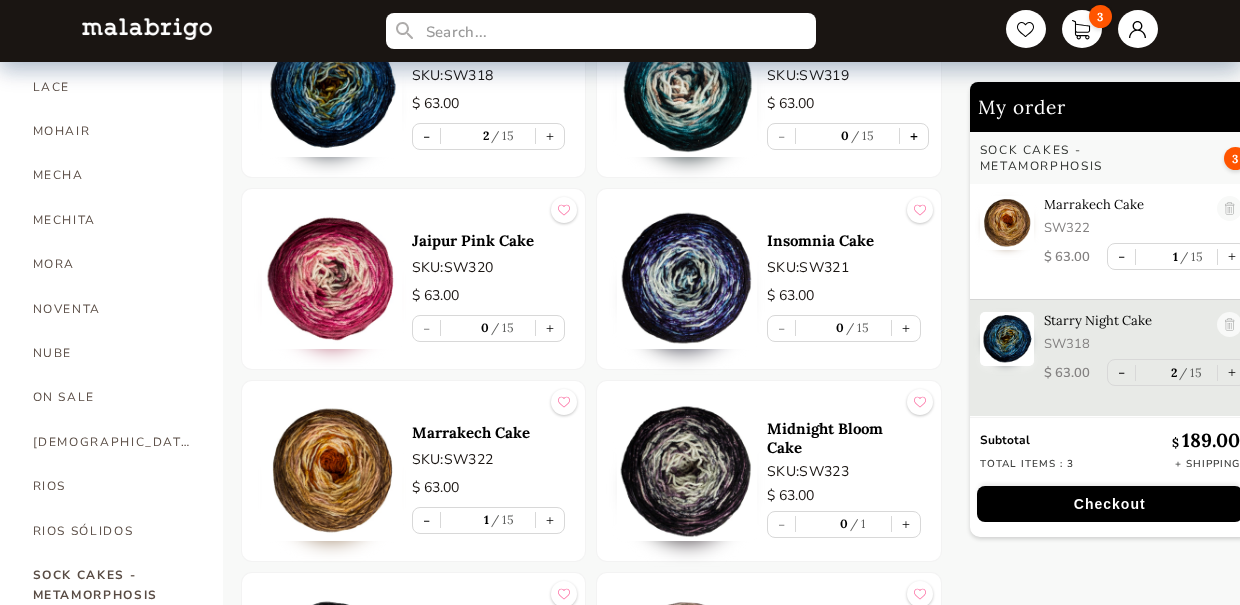 click on "+" at bounding box center [914, 136] 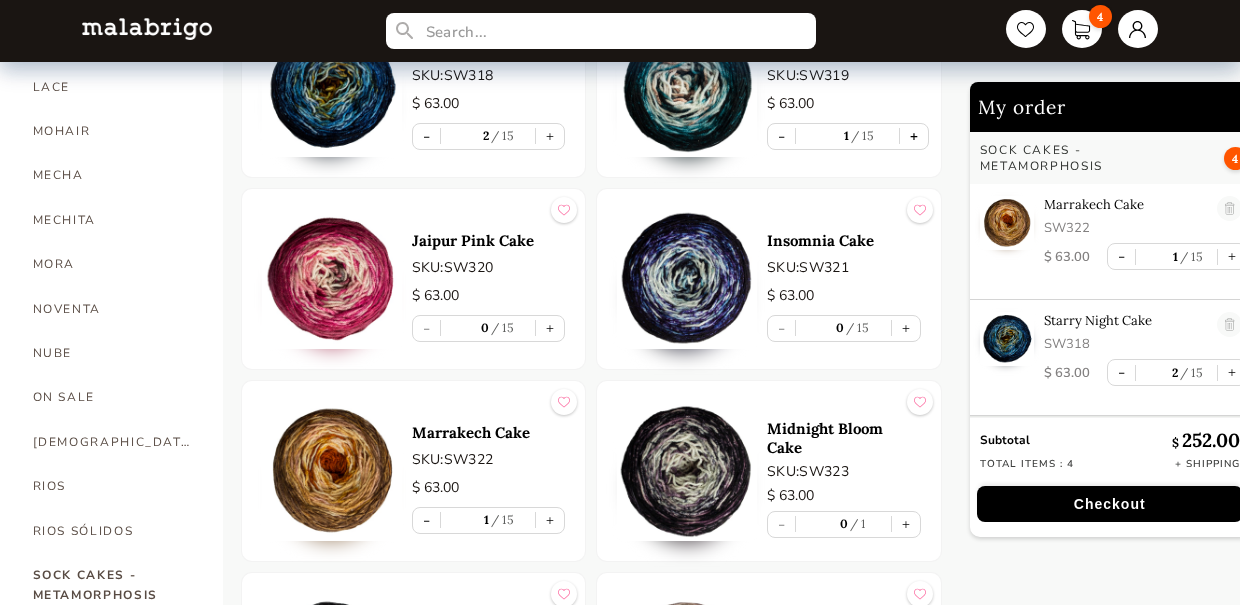 scroll, scrollTop: 104, scrollLeft: 0, axis: vertical 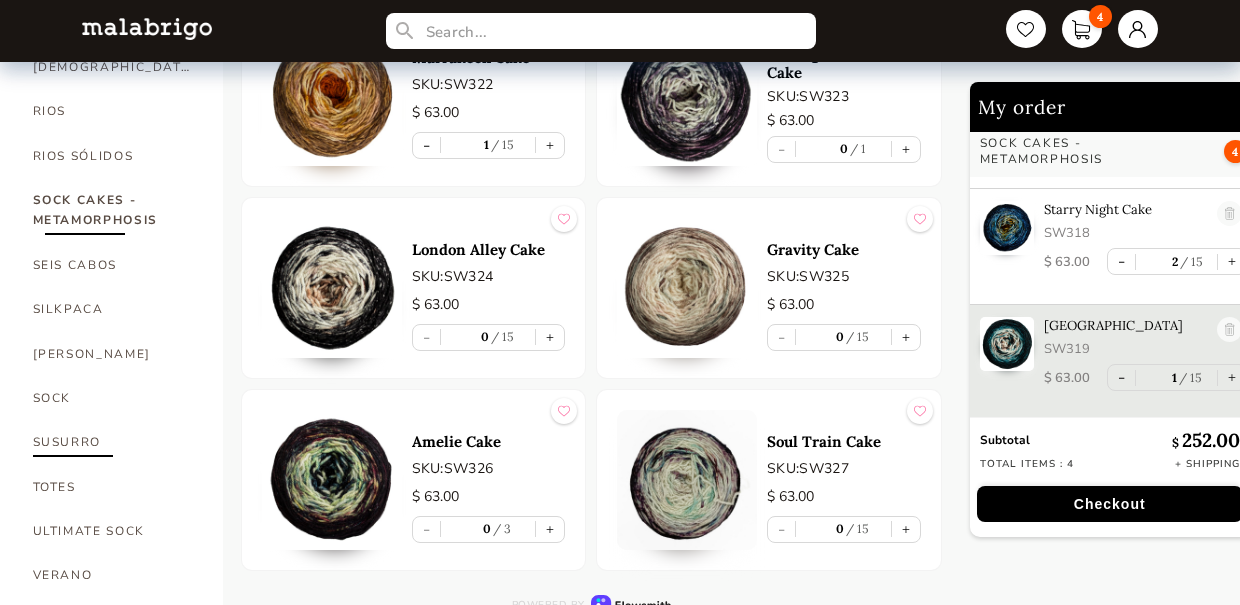 click on "SUSURRO" at bounding box center (113, 442) 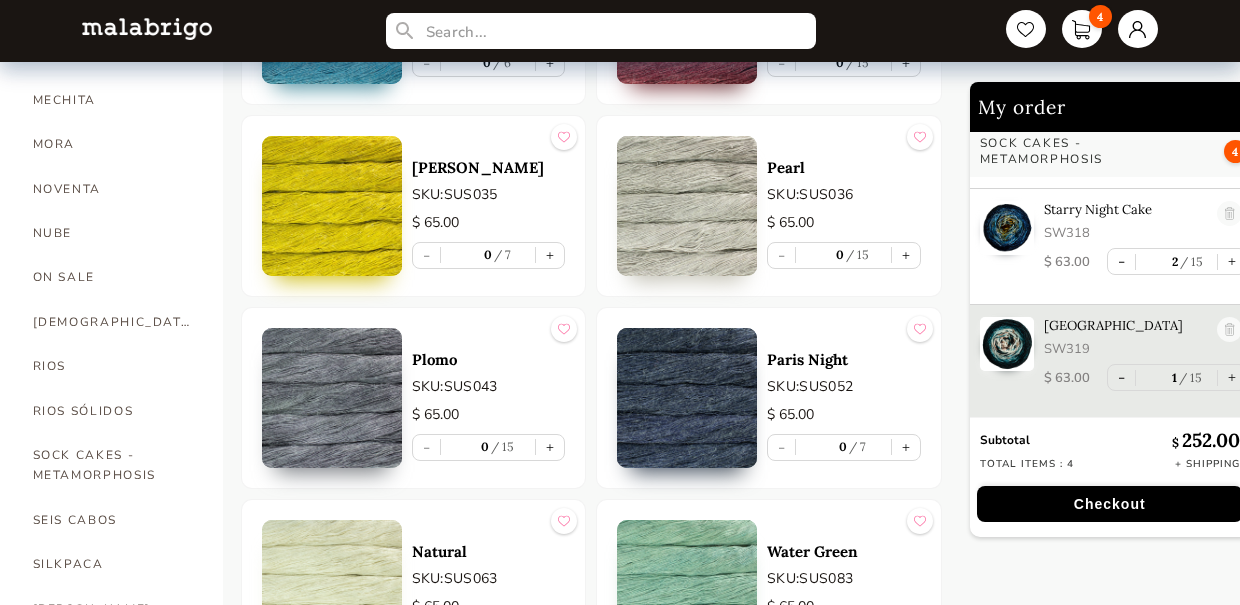scroll, scrollTop: 916, scrollLeft: 0, axis: vertical 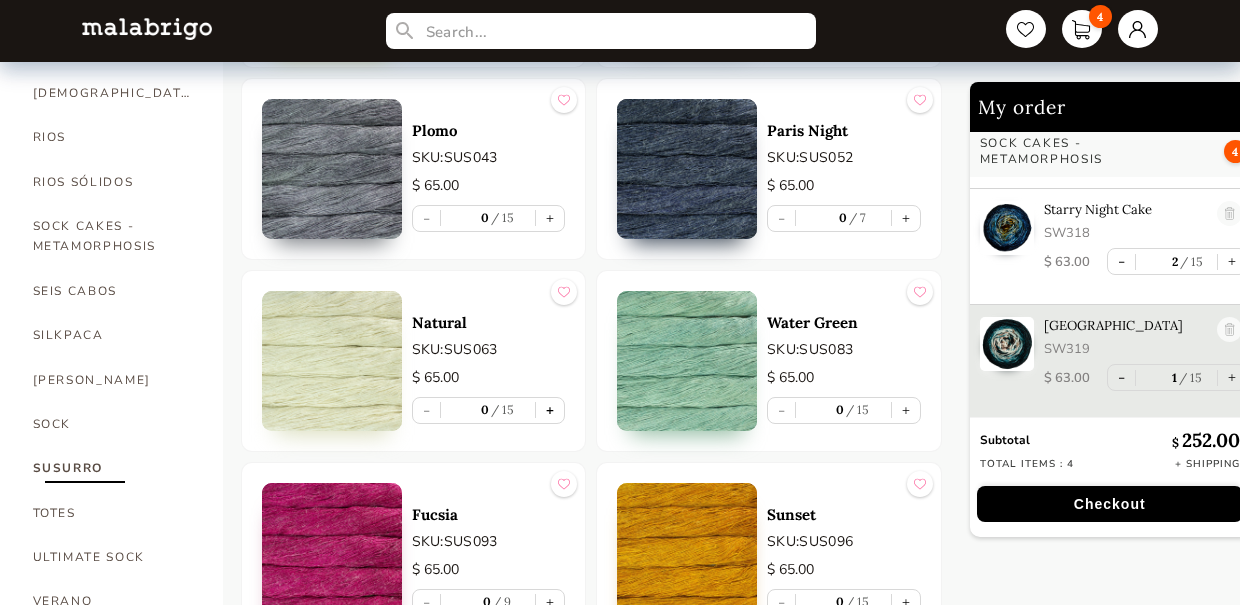 click on "+" at bounding box center (550, 410) 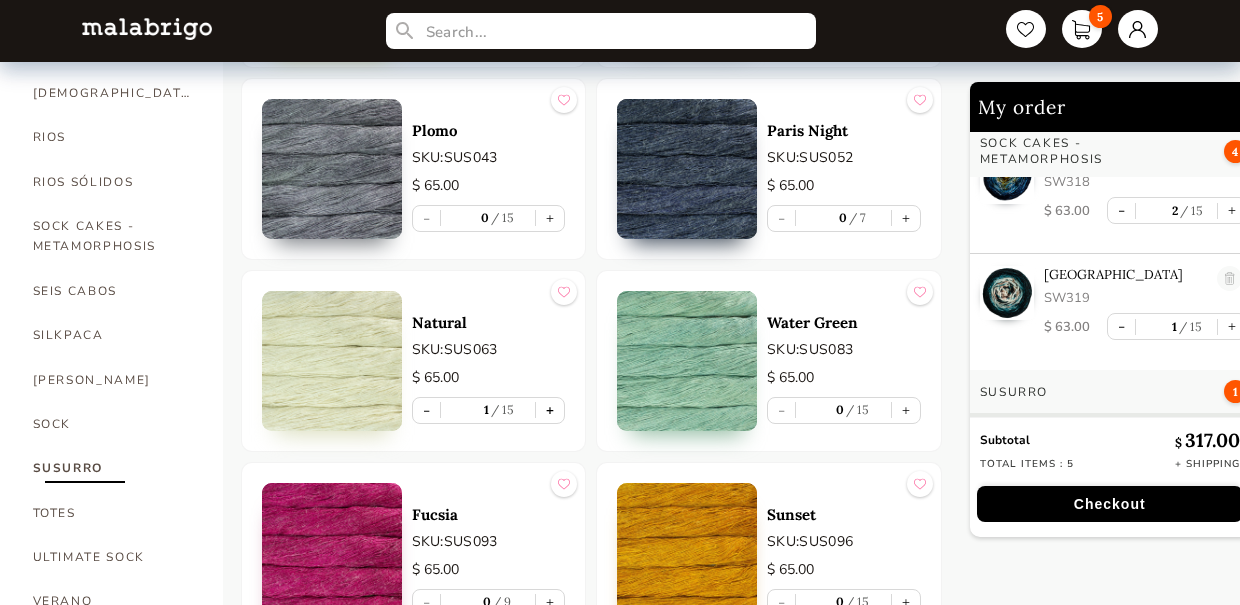 scroll, scrollTop: 249, scrollLeft: 0, axis: vertical 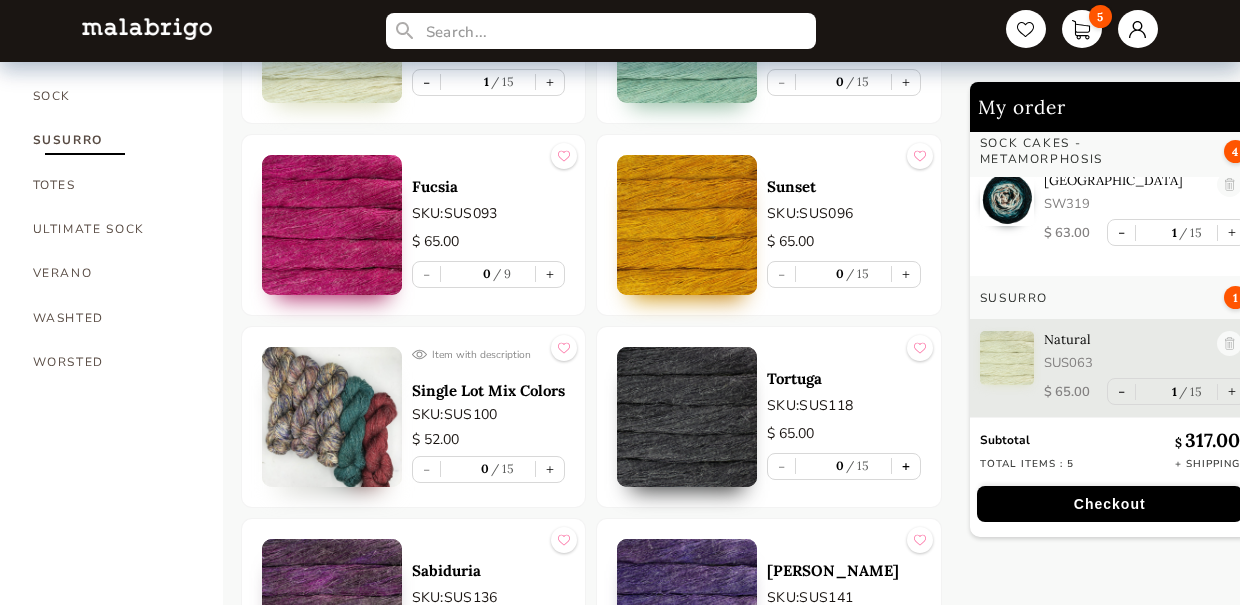click on "+" at bounding box center (906, 466) 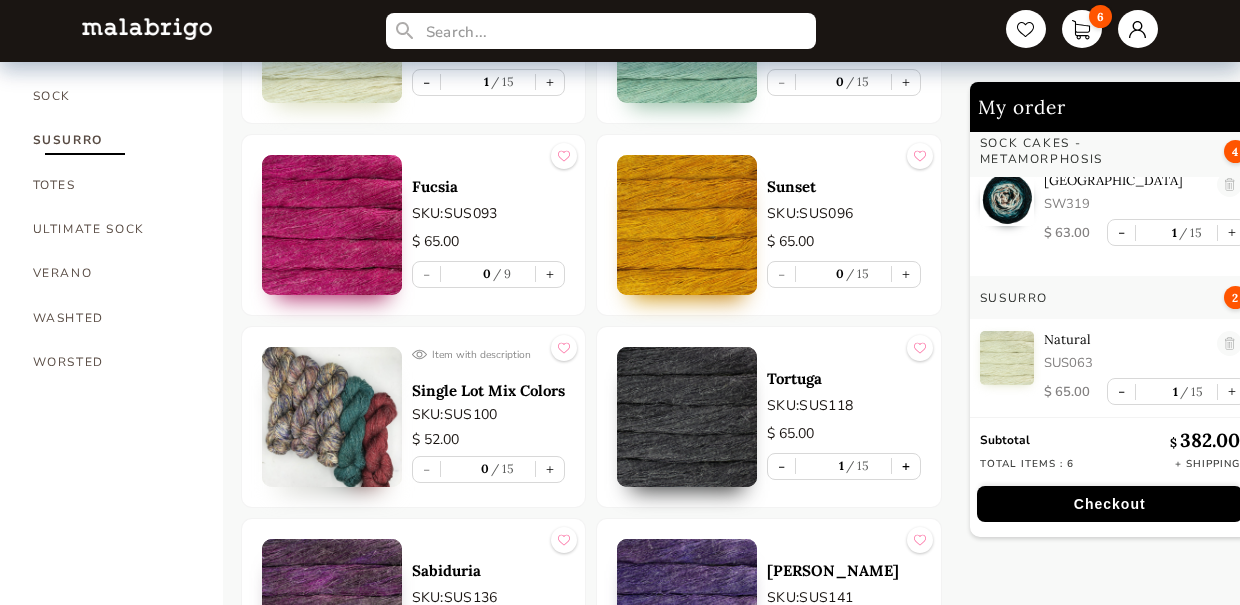 scroll, scrollTop: 365, scrollLeft: 0, axis: vertical 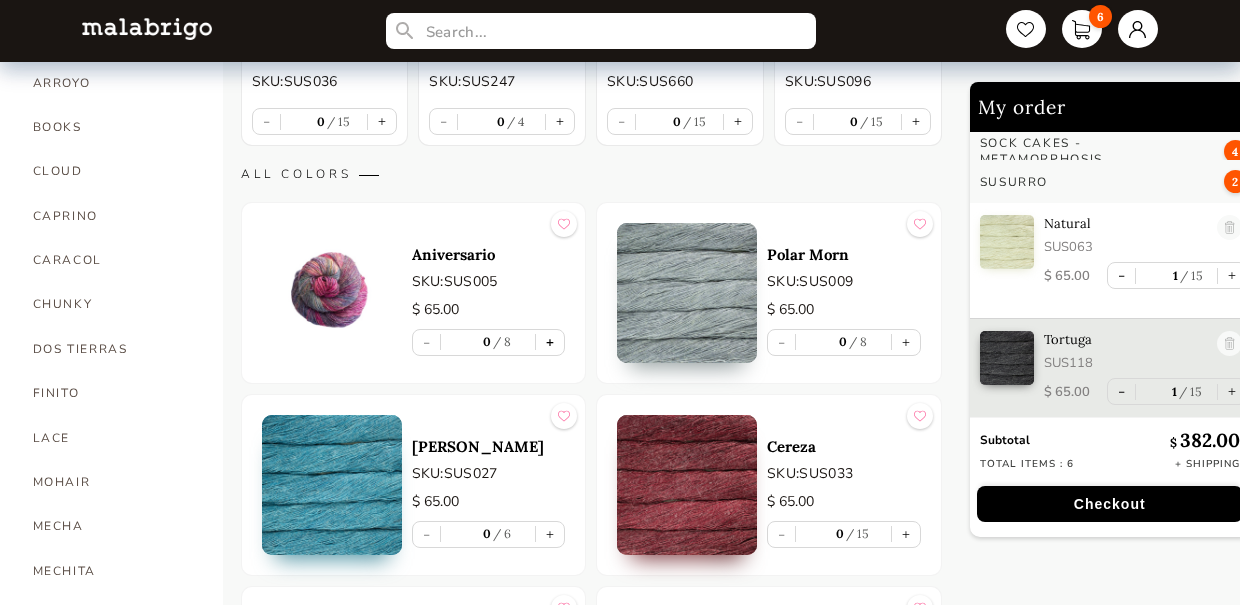 click on "+" at bounding box center [550, 342] 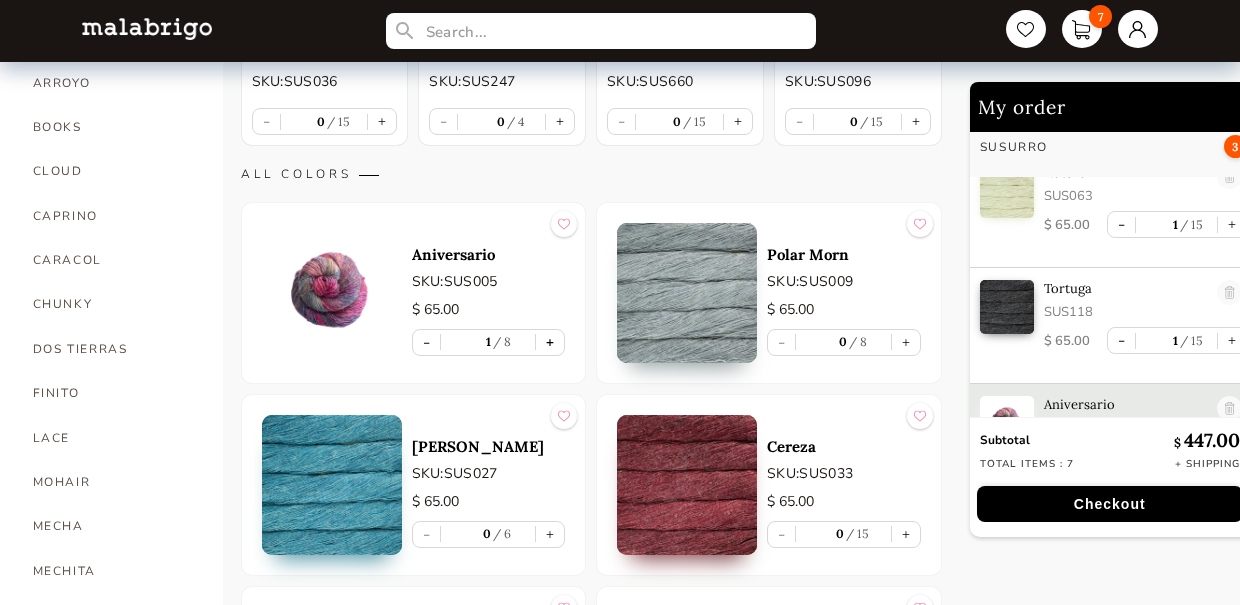 scroll, scrollTop: 481, scrollLeft: 0, axis: vertical 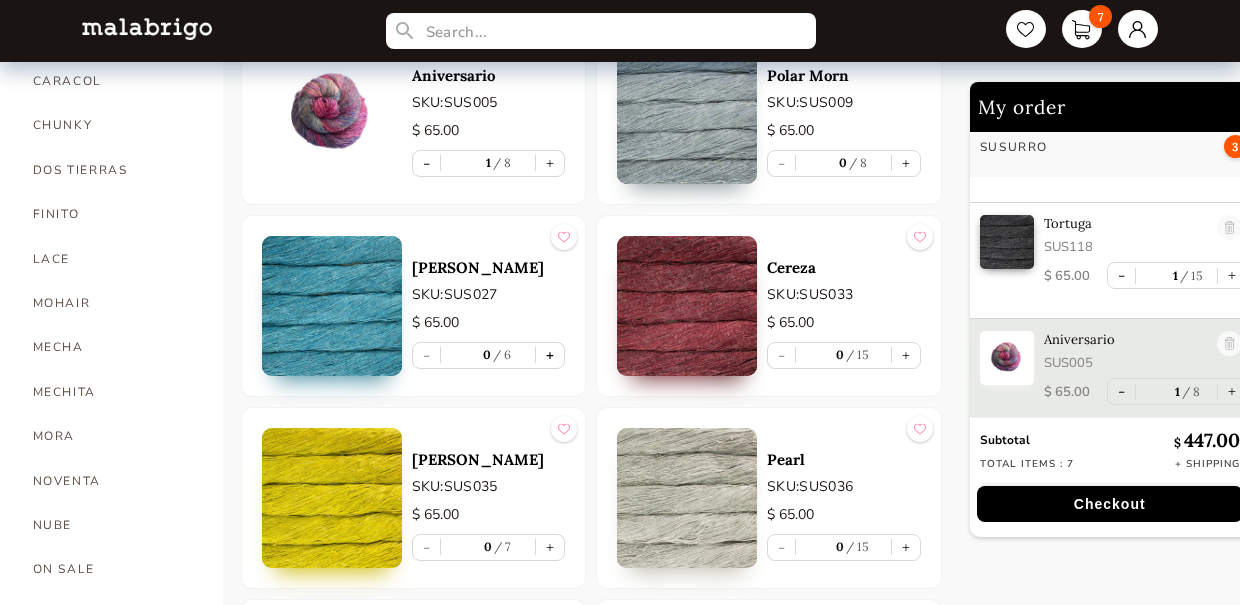 click on "+" at bounding box center [550, 355] 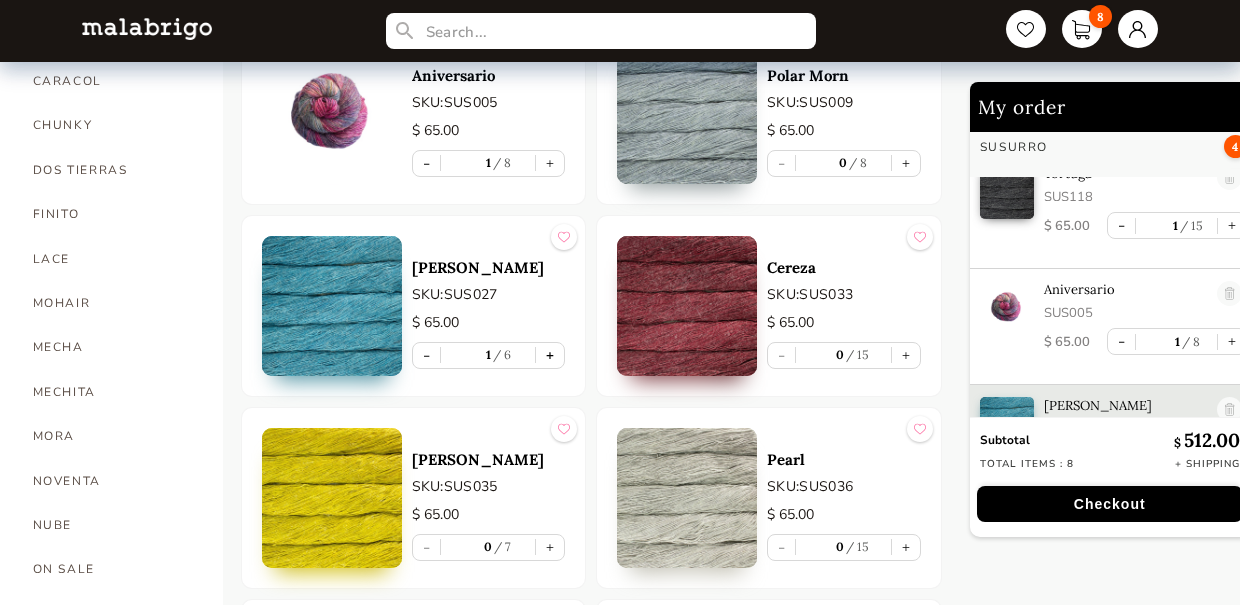 scroll, scrollTop: 600, scrollLeft: 0, axis: vertical 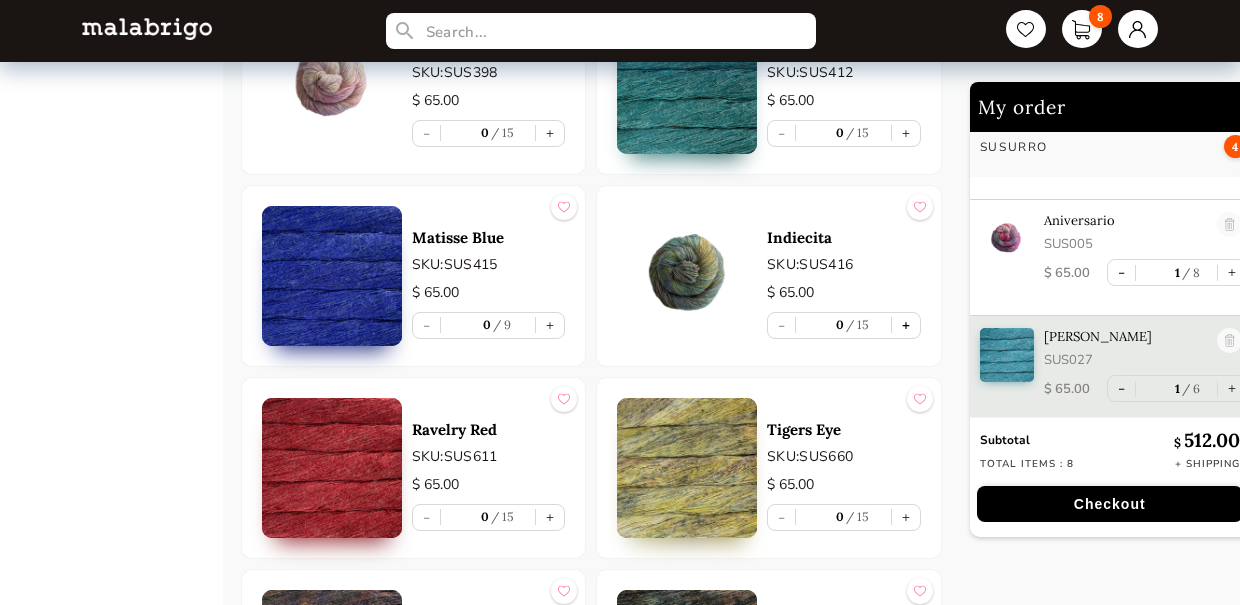 click on "+" at bounding box center (906, 325) 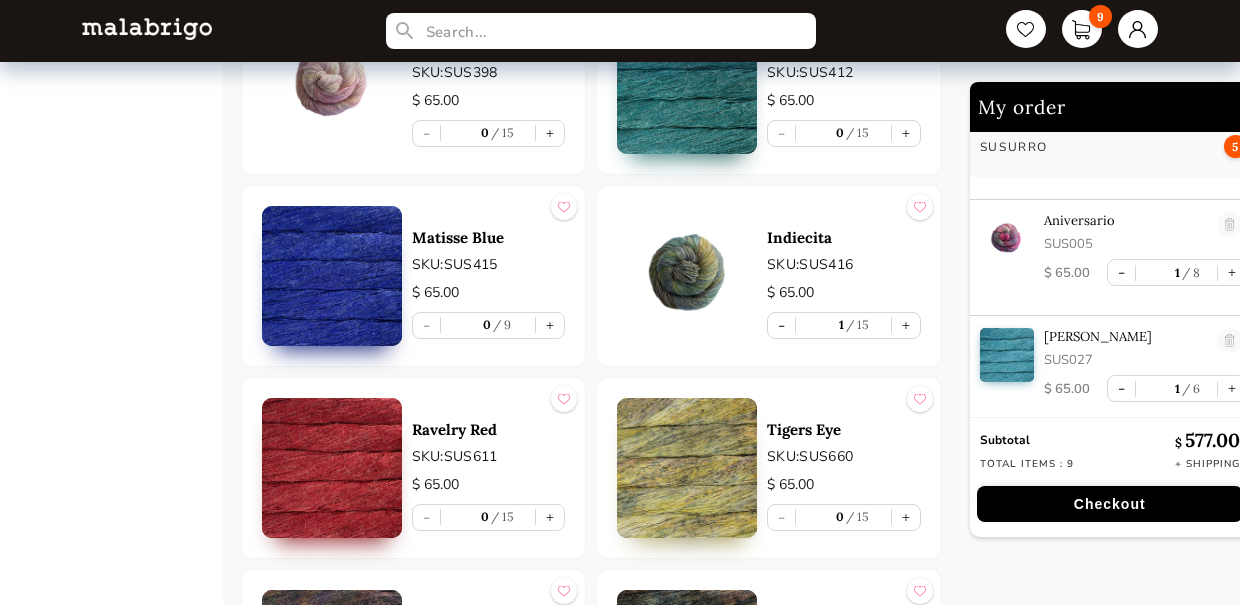 scroll, scrollTop: 675, scrollLeft: 0, axis: vertical 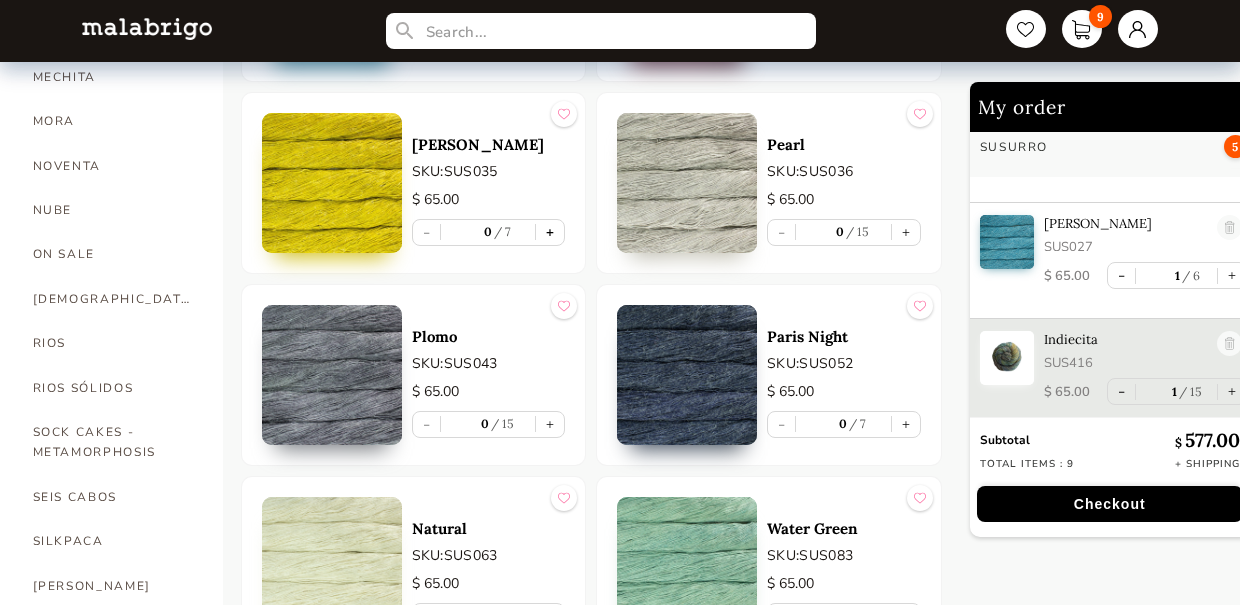 click on "+" at bounding box center [550, 232] 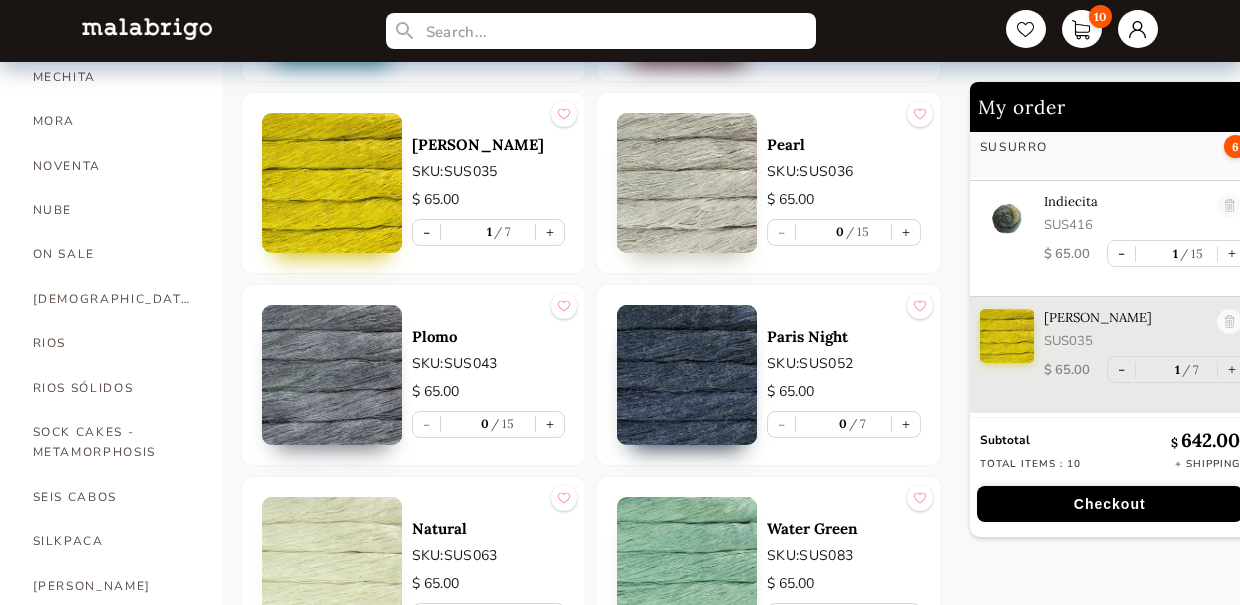 scroll, scrollTop: 890, scrollLeft: 0, axis: vertical 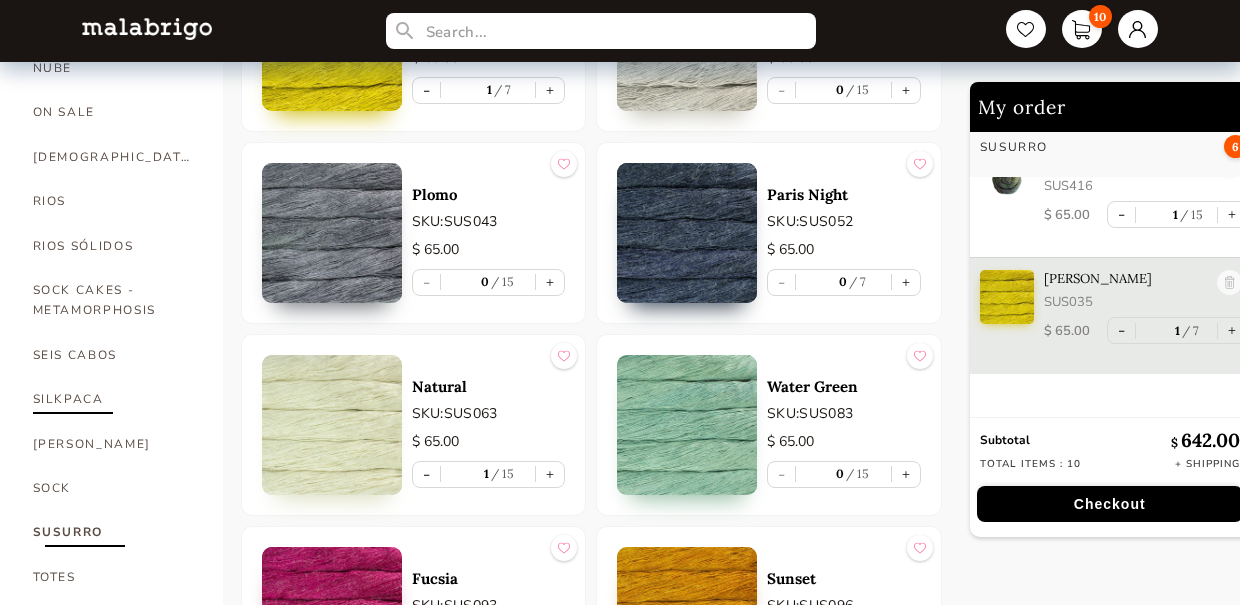 click on "SILKPACA" at bounding box center [113, 399] 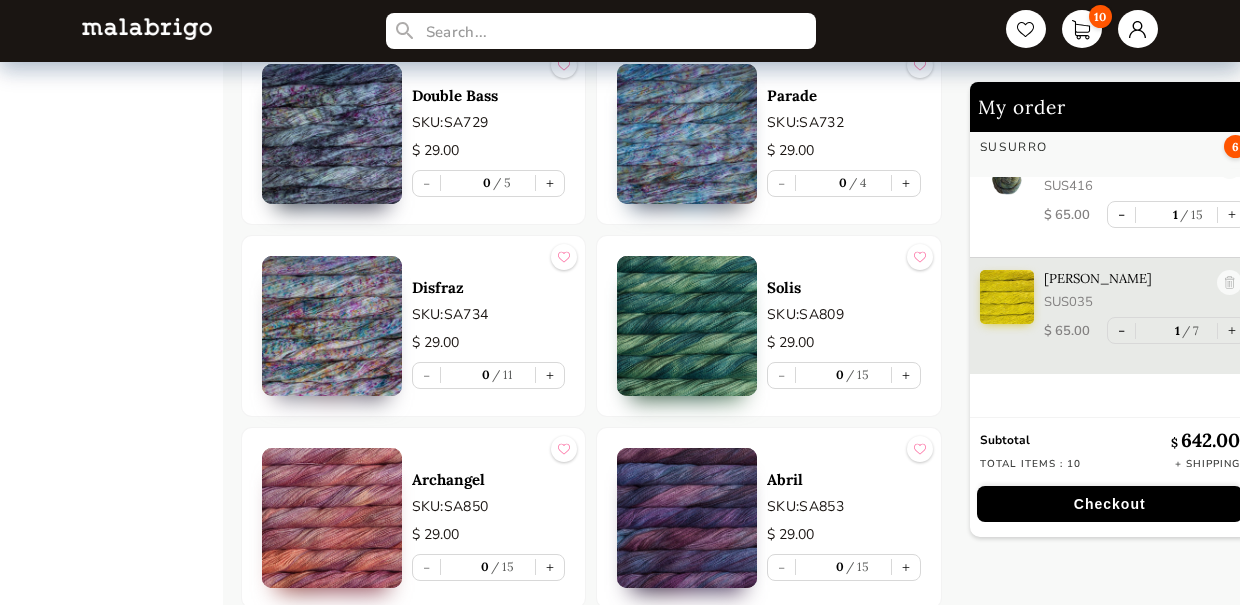 scroll, scrollTop: 3665, scrollLeft: 0, axis: vertical 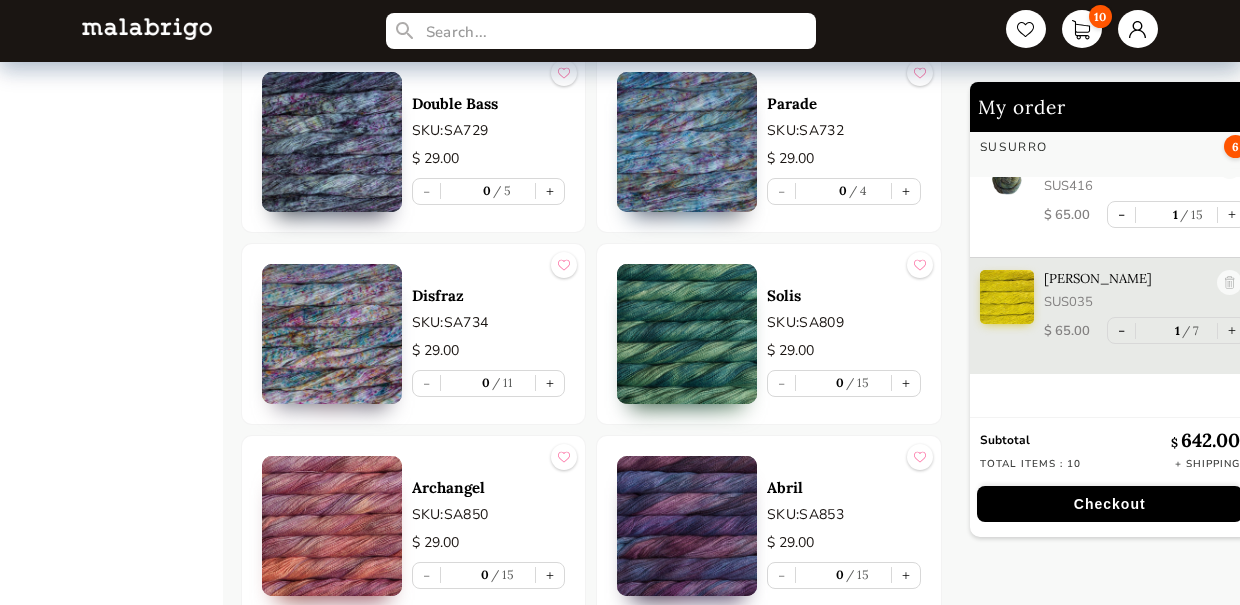 click at bounding box center (687, 334) 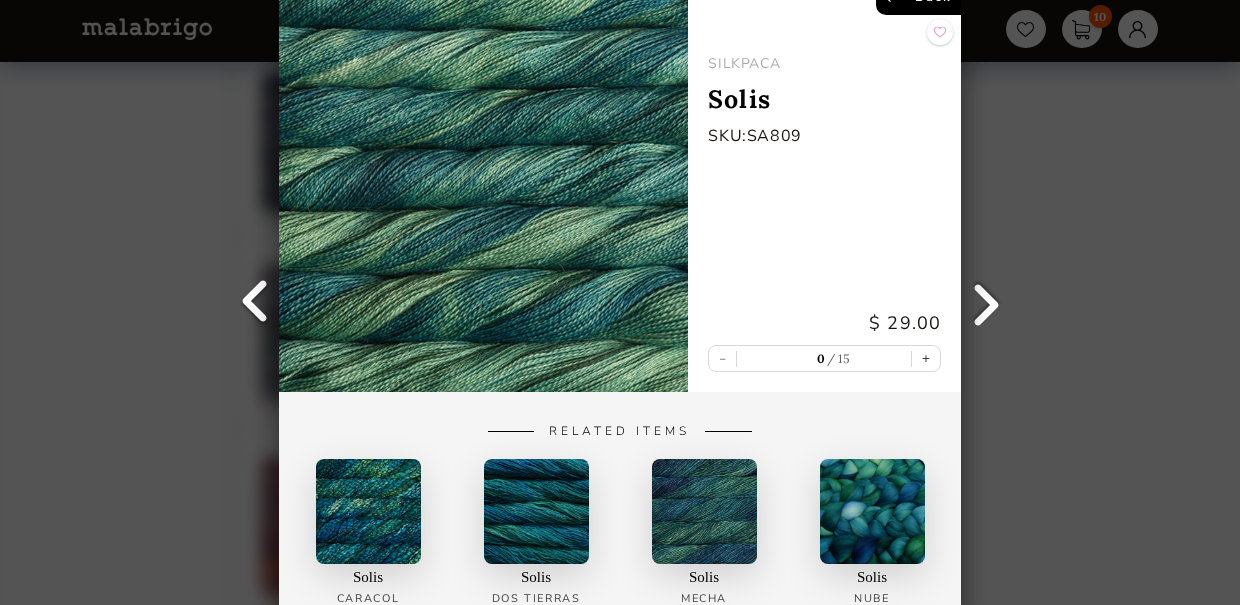 scroll, scrollTop: 0, scrollLeft: 0, axis: both 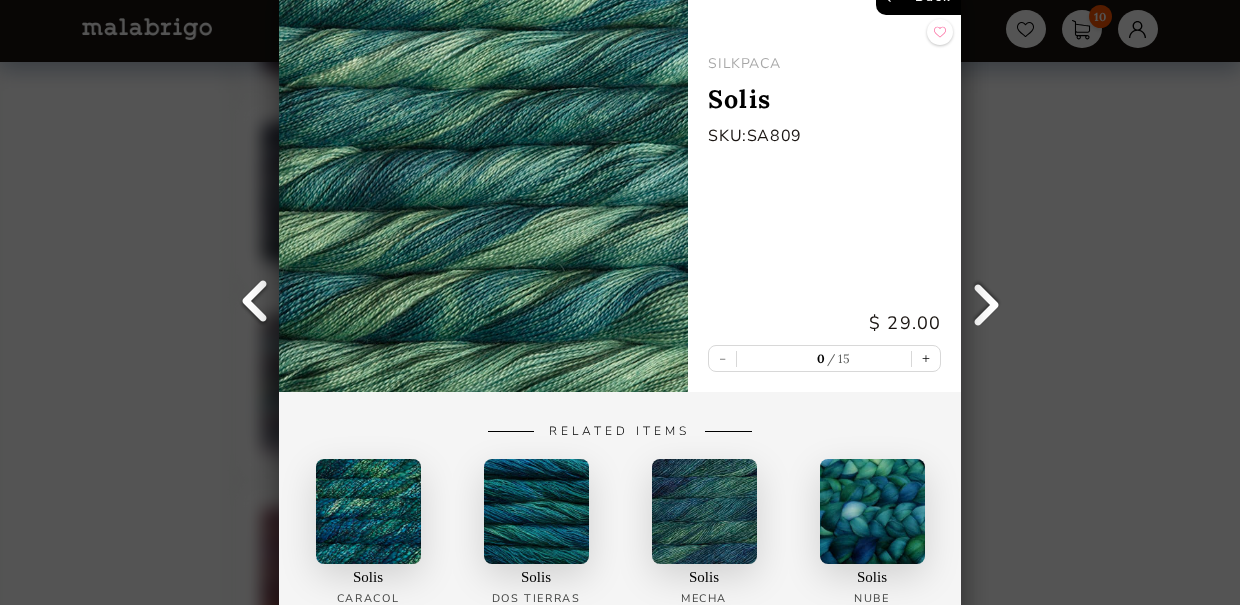 click on "Back" at bounding box center [918, -3] 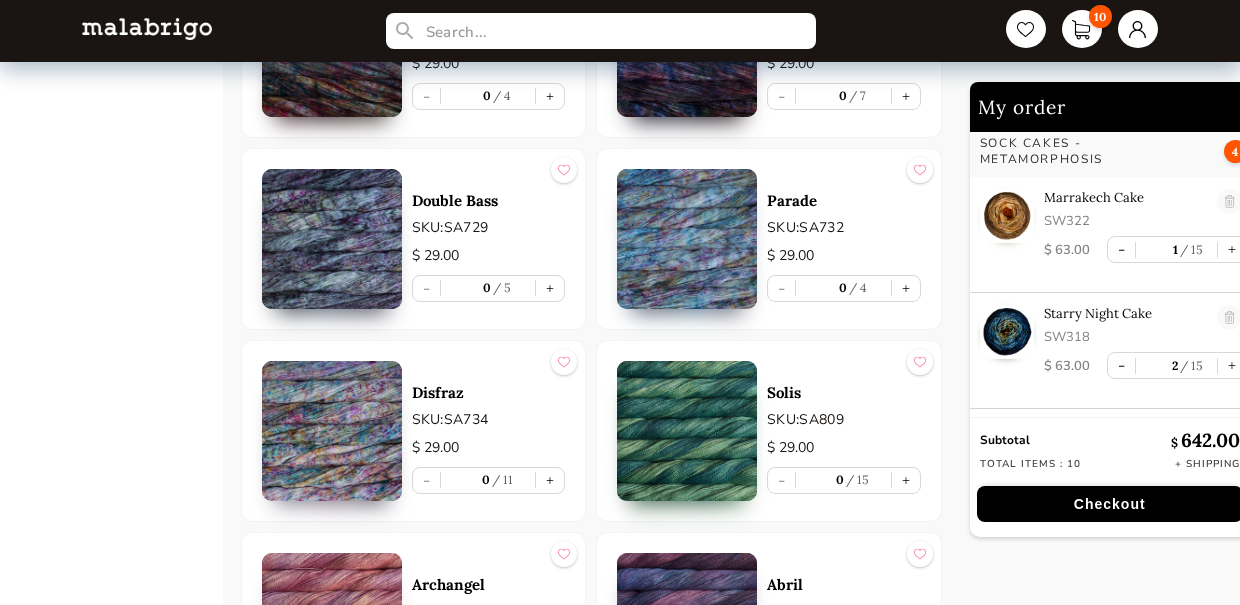 scroll, scrollTop: 3569, scrollLeft: 0, axis: vertical 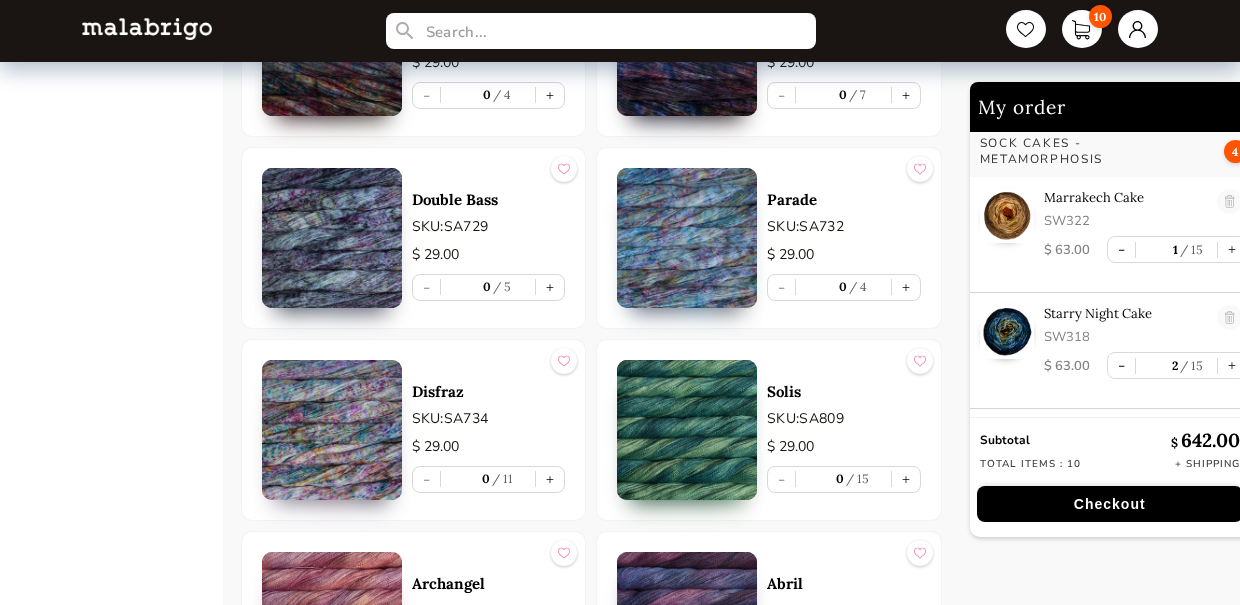 click at bounding box center (687, 430) 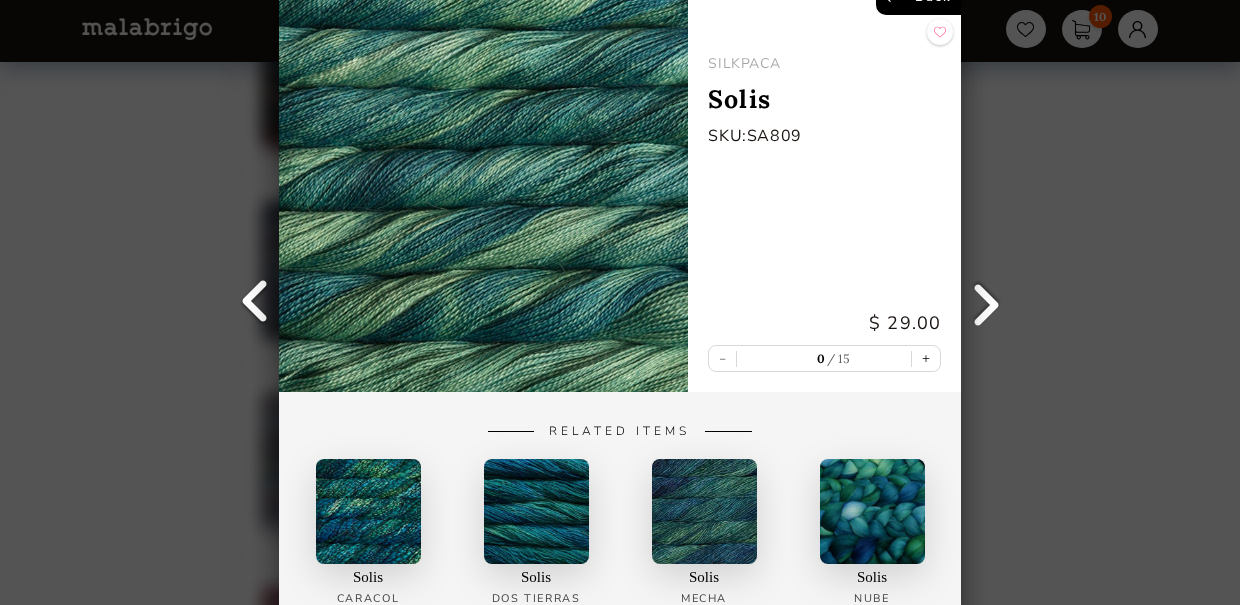 scroll, scrollTop: 3554, scrollLeft: 0, axis: vertical 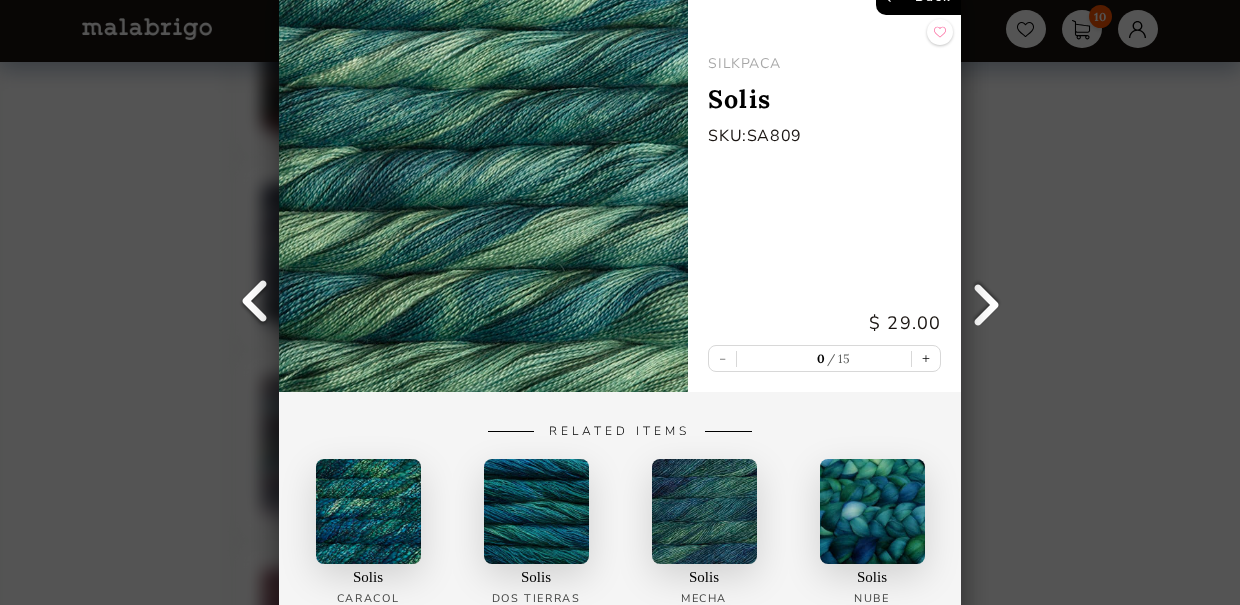 click on "Back" at bounding box center [918, -3] 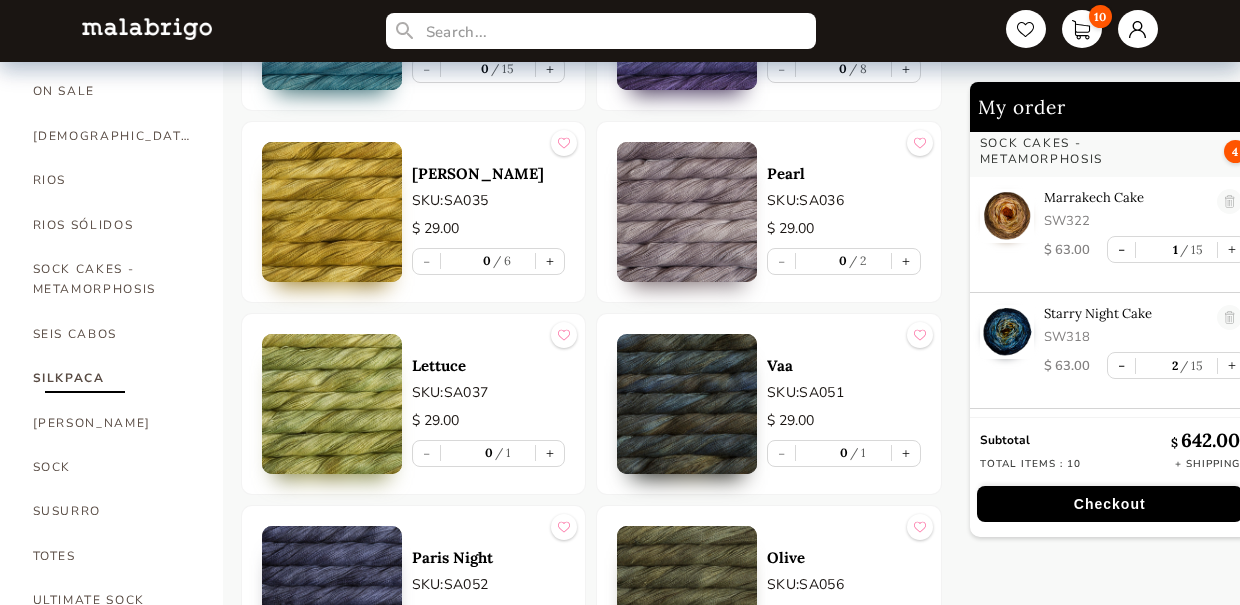 scroll, scrollTop: 1096, scrollLeft: 0, axis: vertical 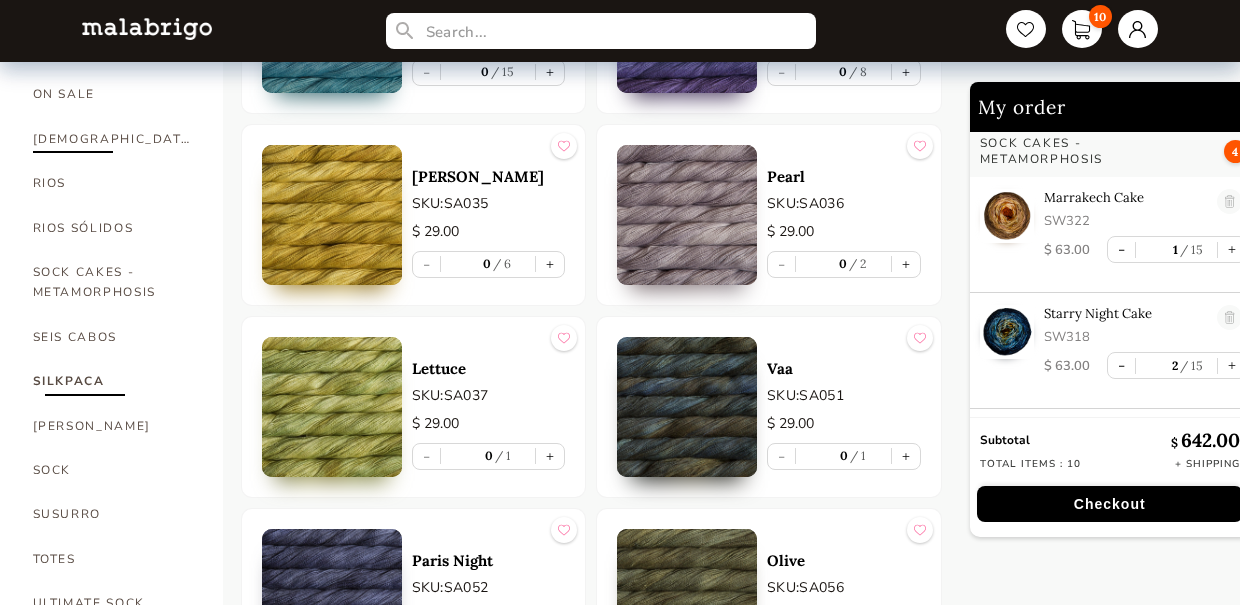 click on "[DEMOGRAPHIC_DATA]" at bounding box center (113, 139) 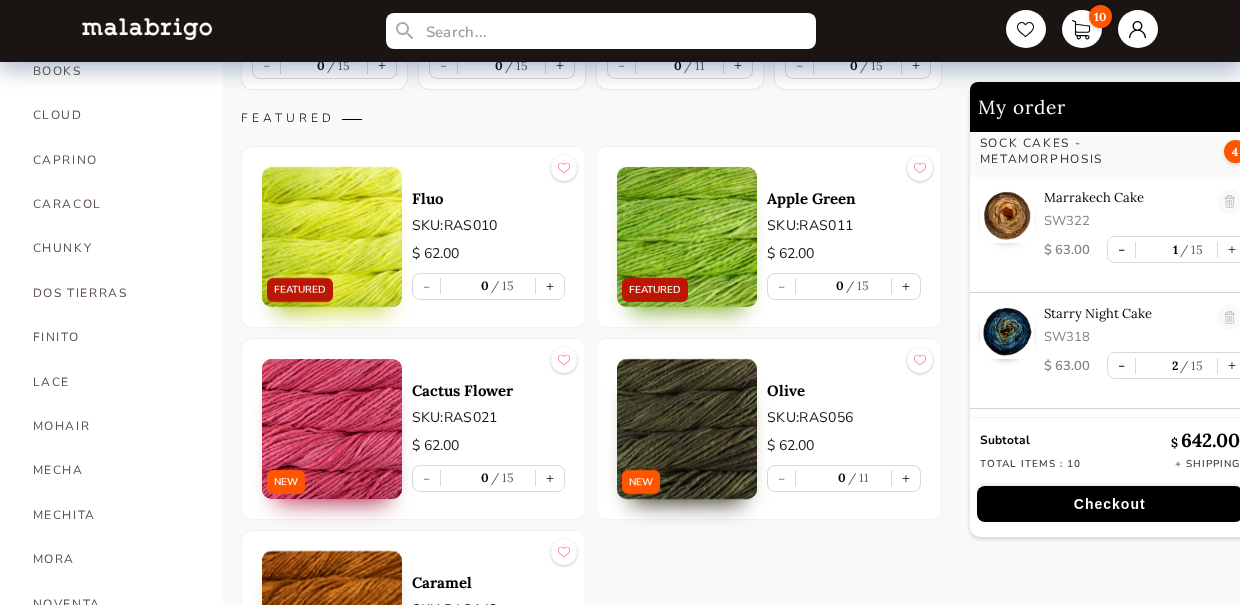 scroll, scrollTop: 495, scrollLeft: 0, axis: vertical 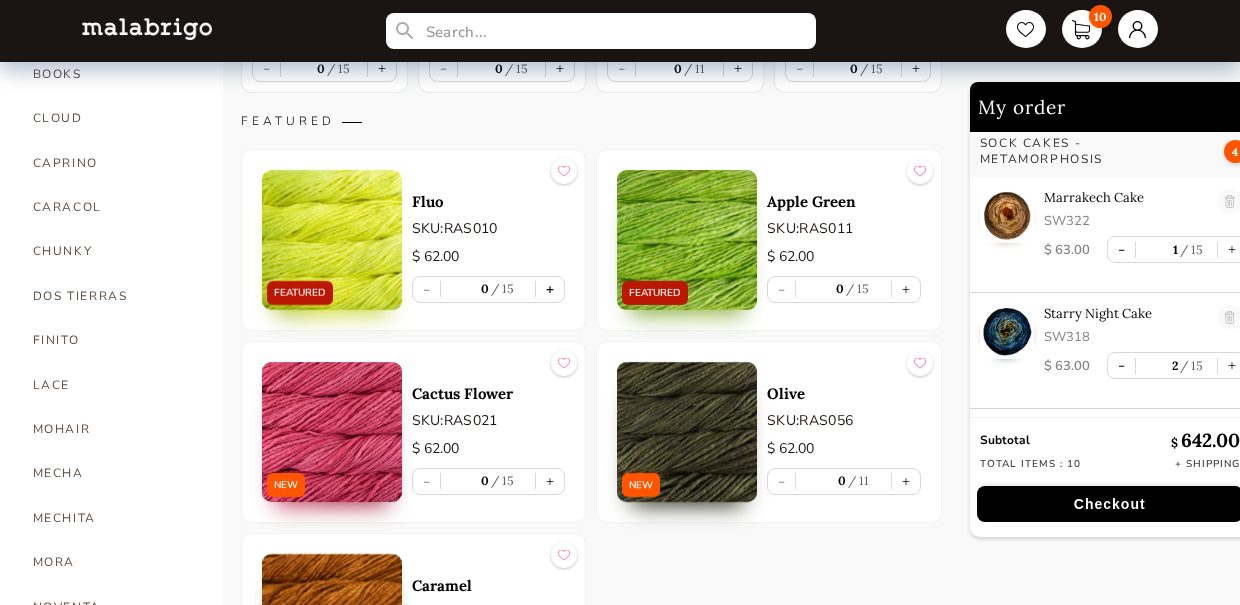 click on "+" at bounding box center (550, 289) 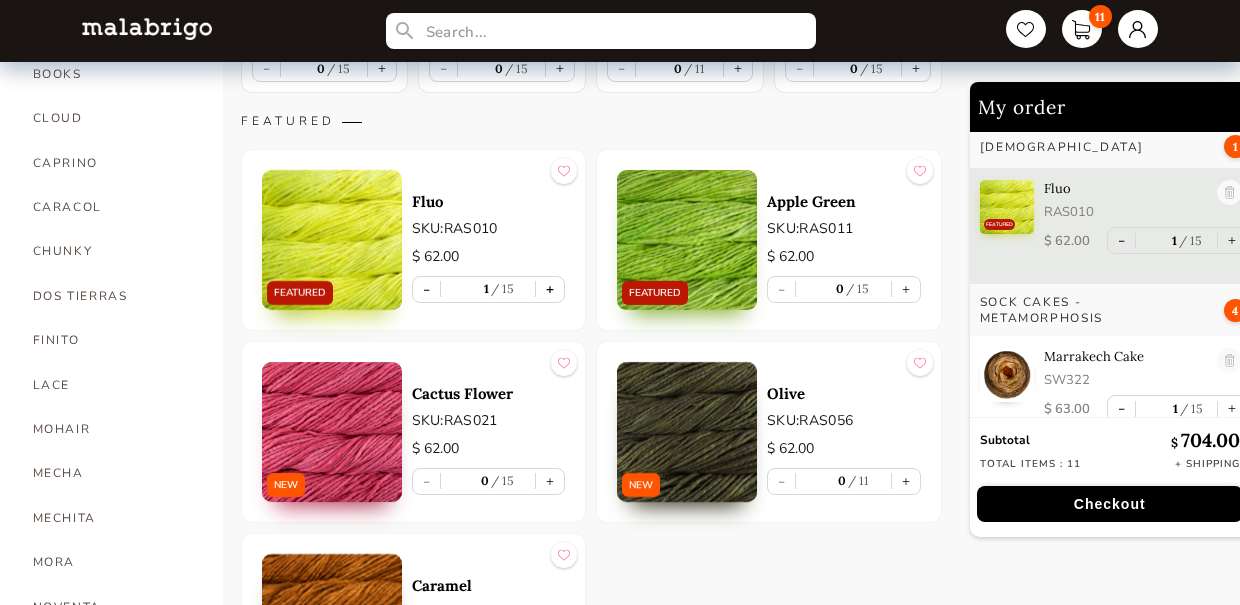 scroll, scrollTop: 0, scrollLeft: 0, axis: both 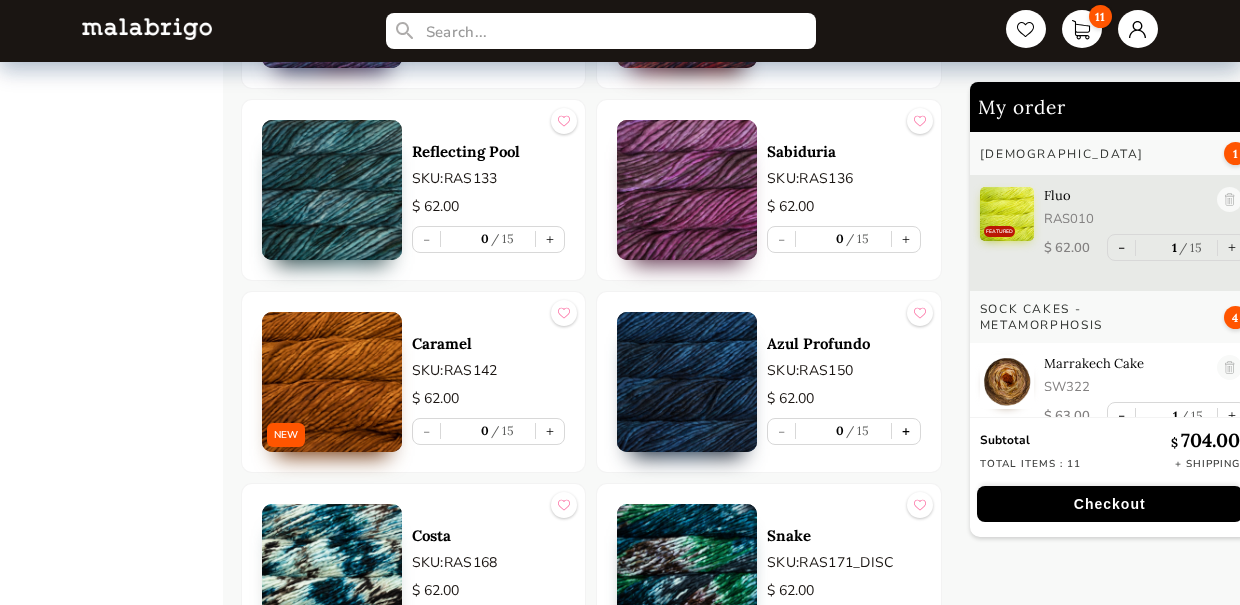 click on "+" at bounding box center [906, 431] 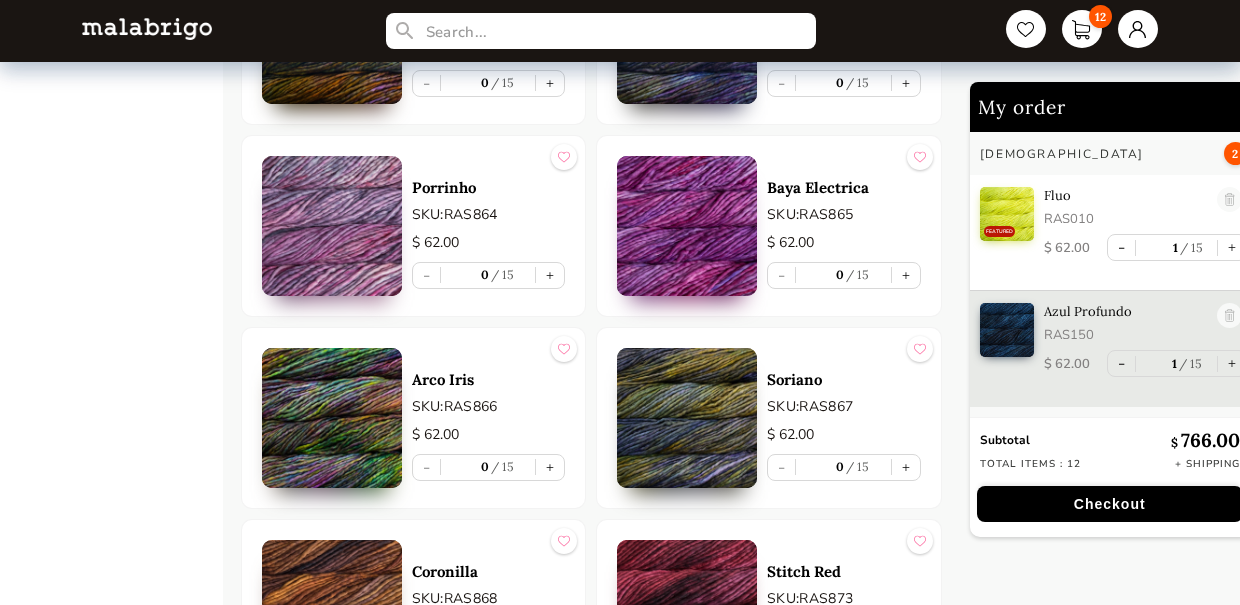 scroll, scrollTop: 9391, scrollLeft: 0, axis: vertical 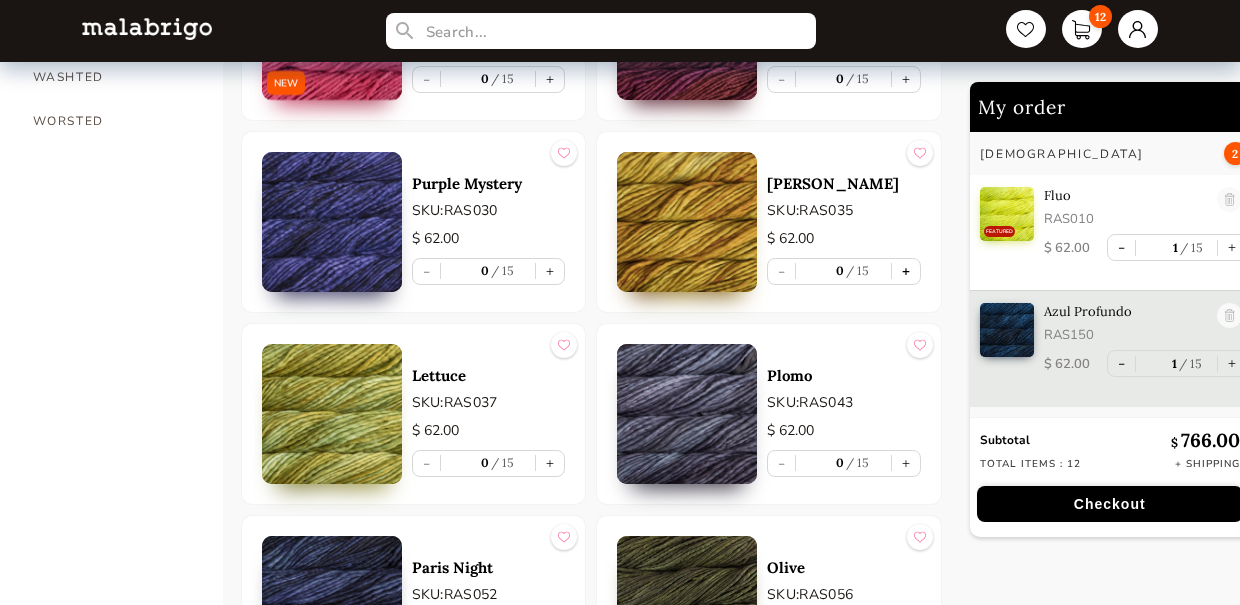 click on "+" at bounding box center [906, 271] 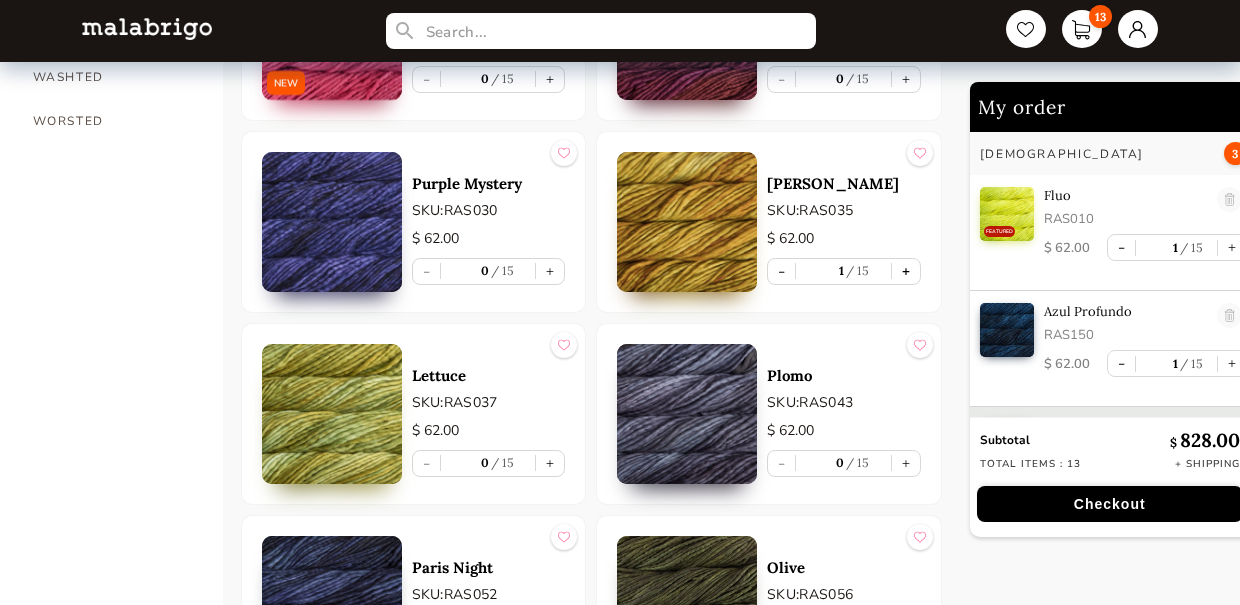 scroll, scrollTop: 81, scrollLeft: 0, axis: vertical 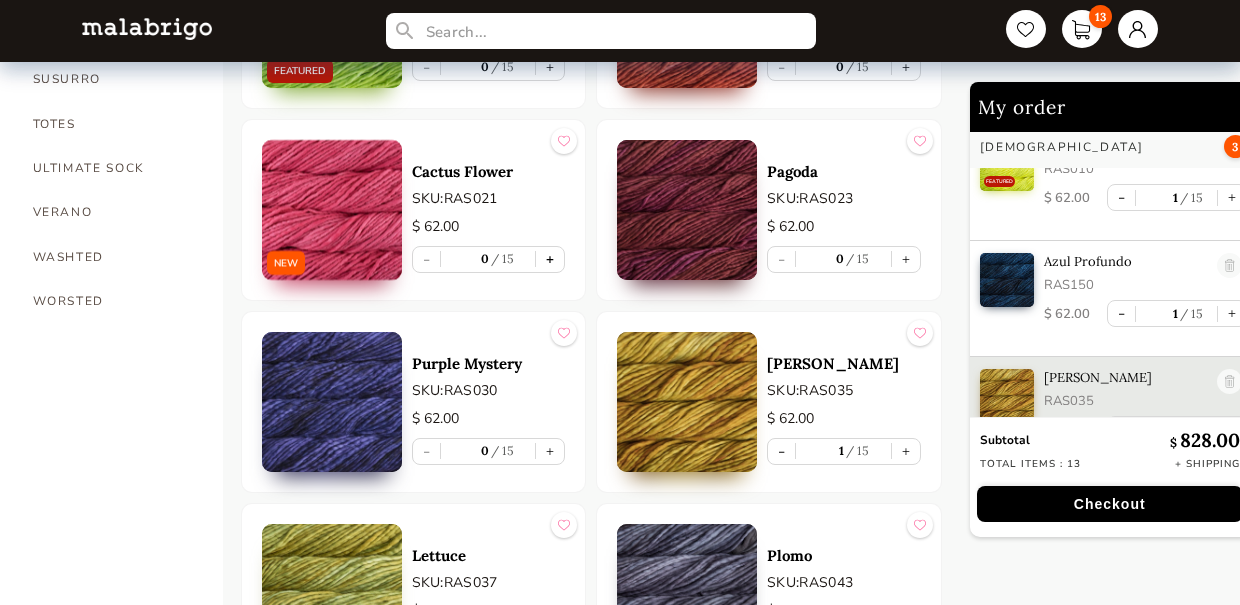 click on "+" at bounding box center [550, 259] 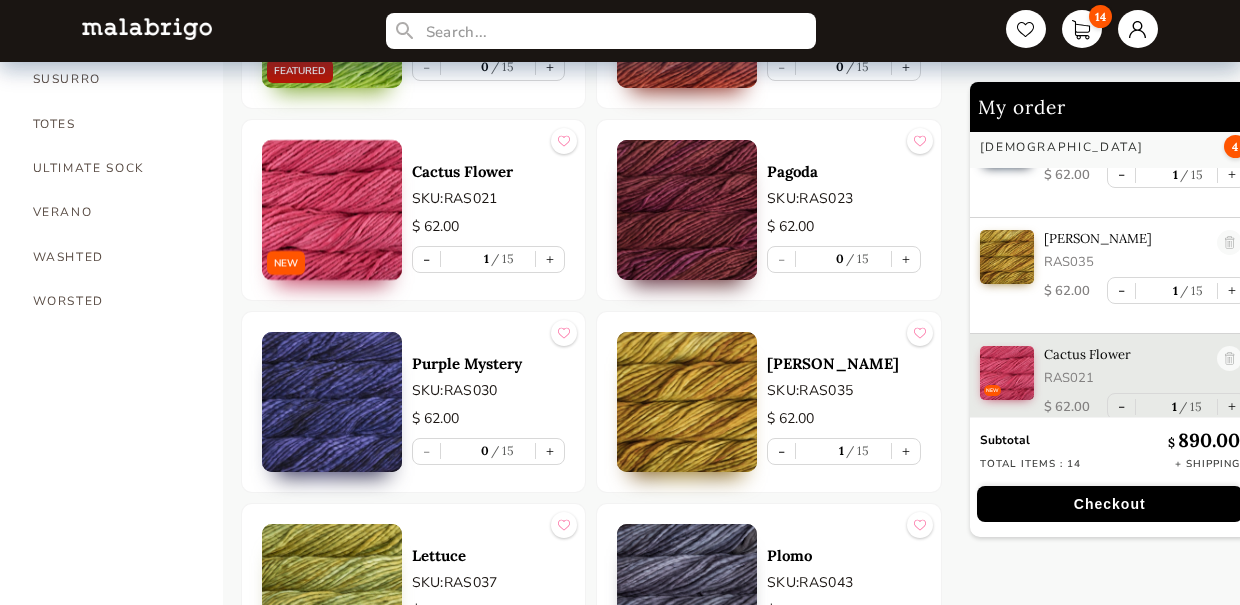 scroll, scrollTop: 214, scrollLeft: 0, axis: vertical 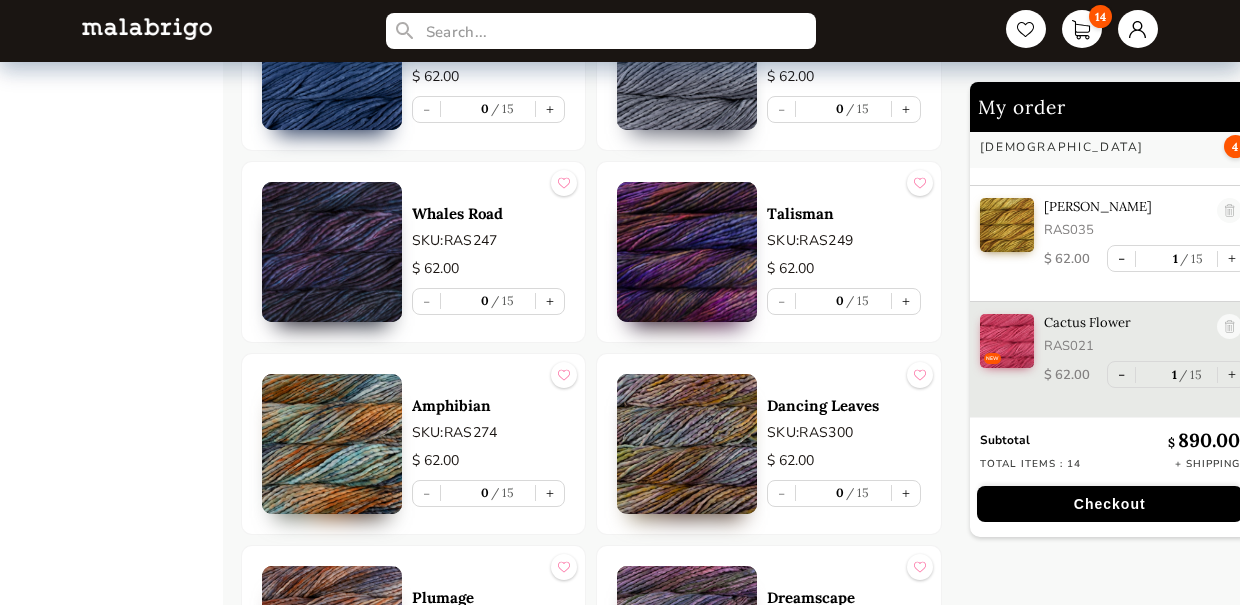 click at bounding box center [687, 252] 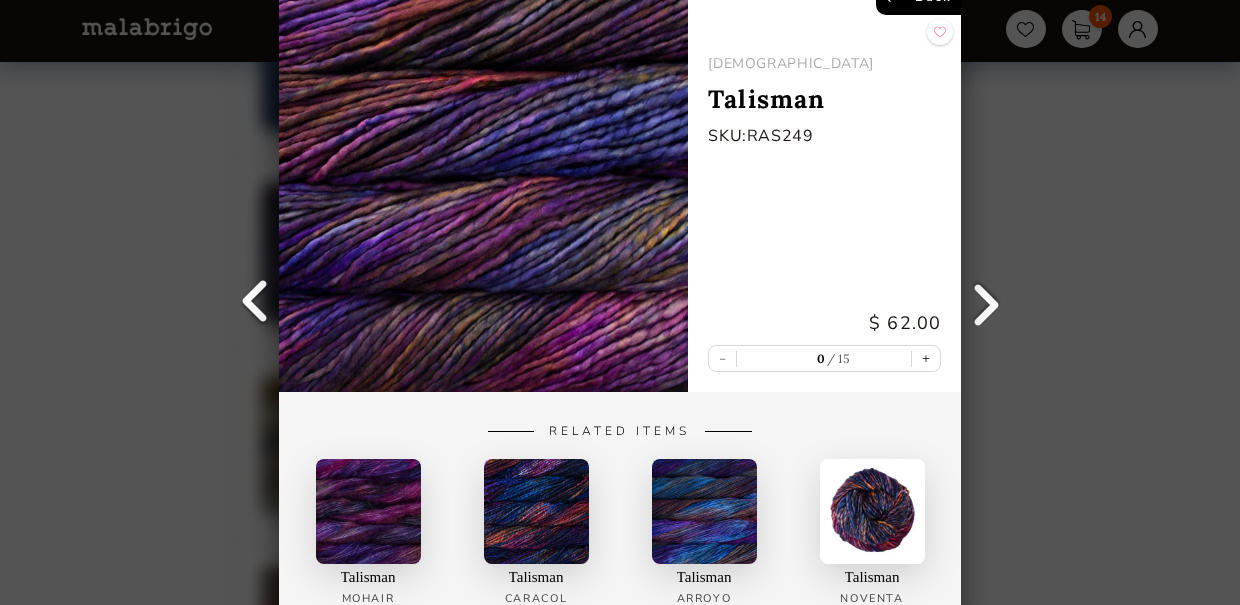 scroll, scrollTop: 0, scrollLeft: 0, axis: both 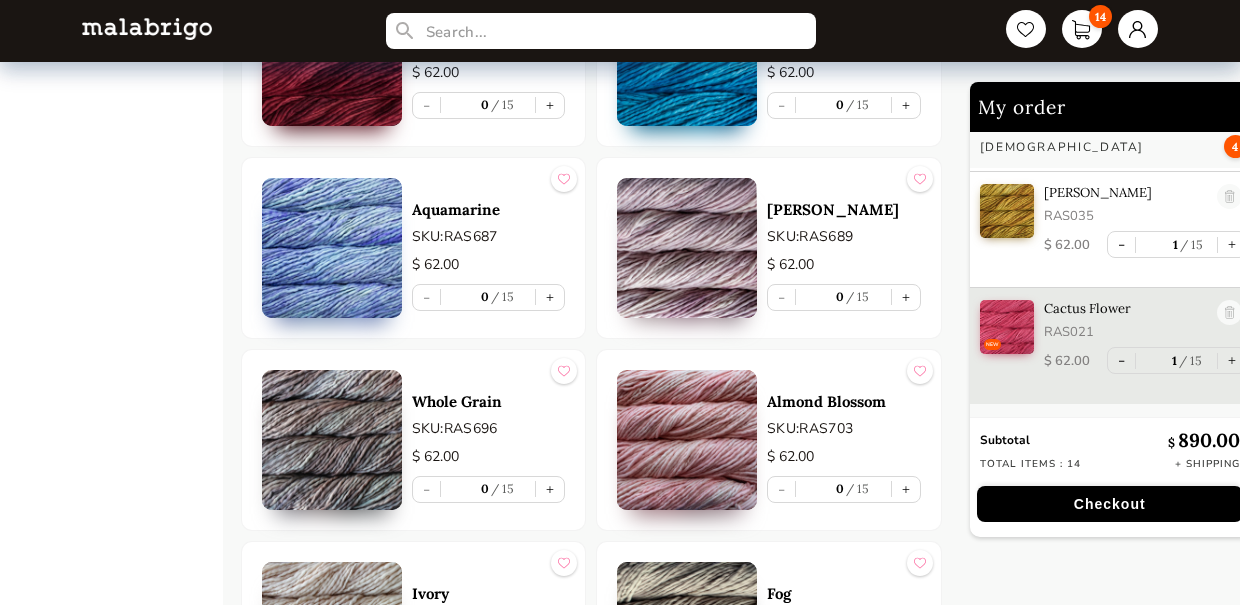 click at bounding box center (687, 248) 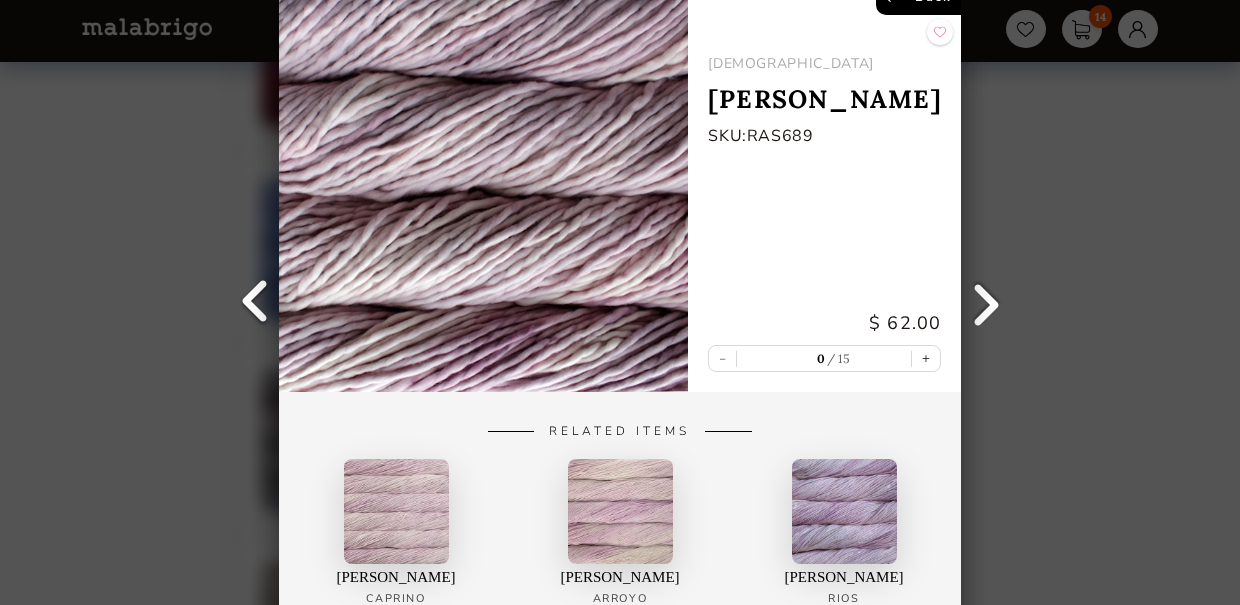scroll, scrollTop: 0, scrollLeft: 0, axis: both 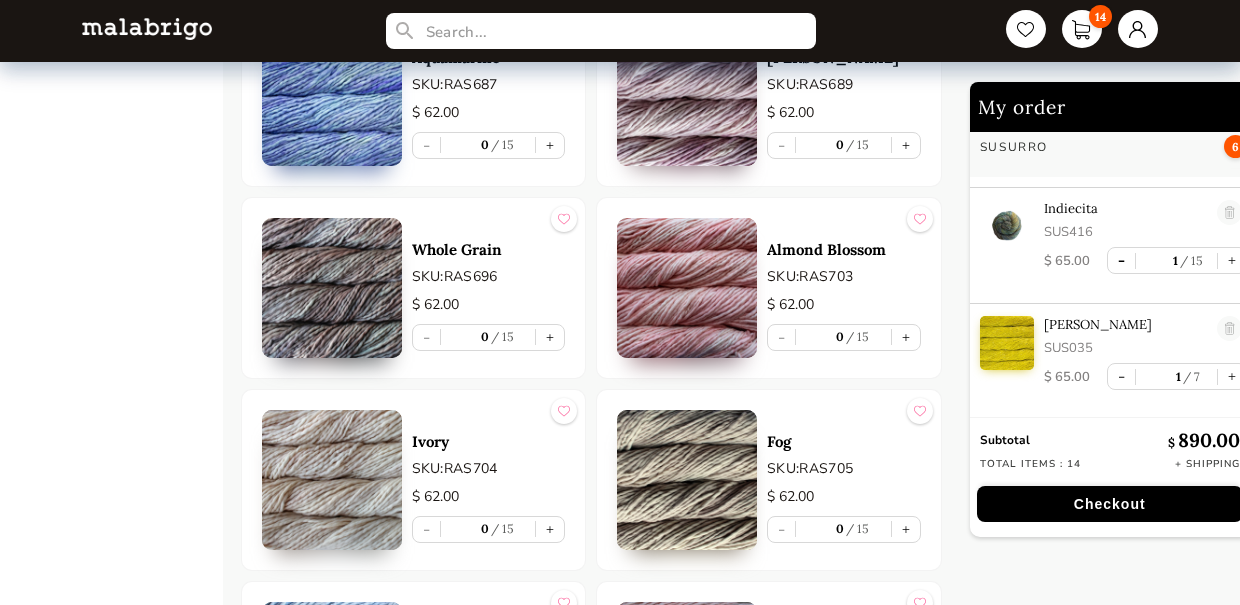 click on "-" at bounding box center [1121, 260] 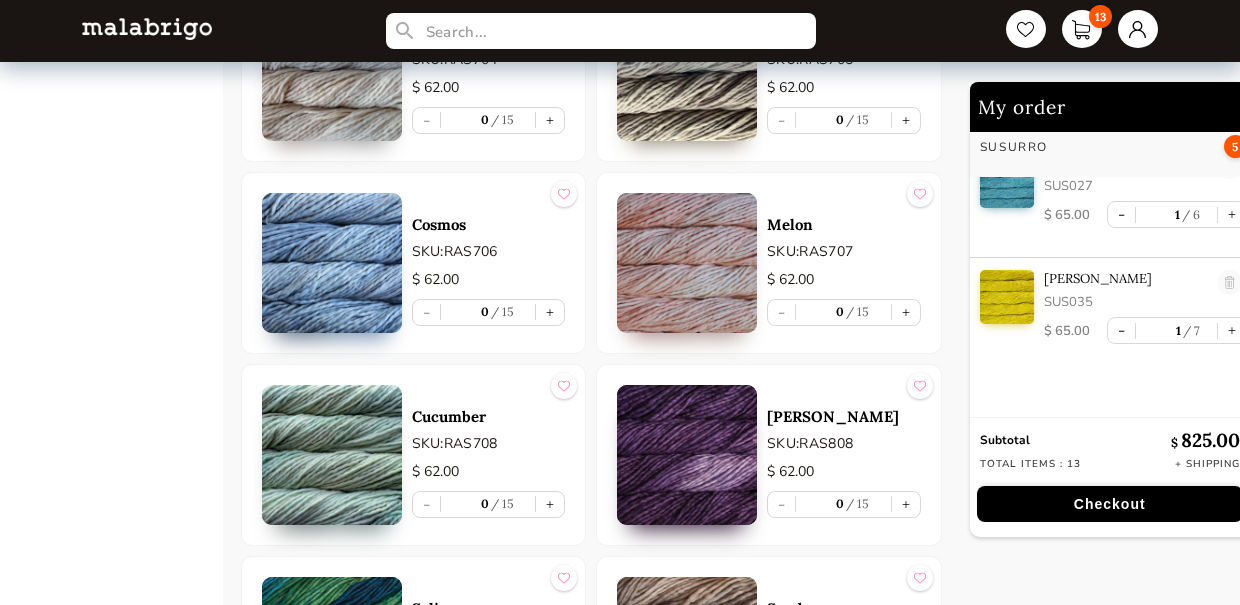 scroll, scrollTop: 8041, scrollLeft: 0, axis: vertical 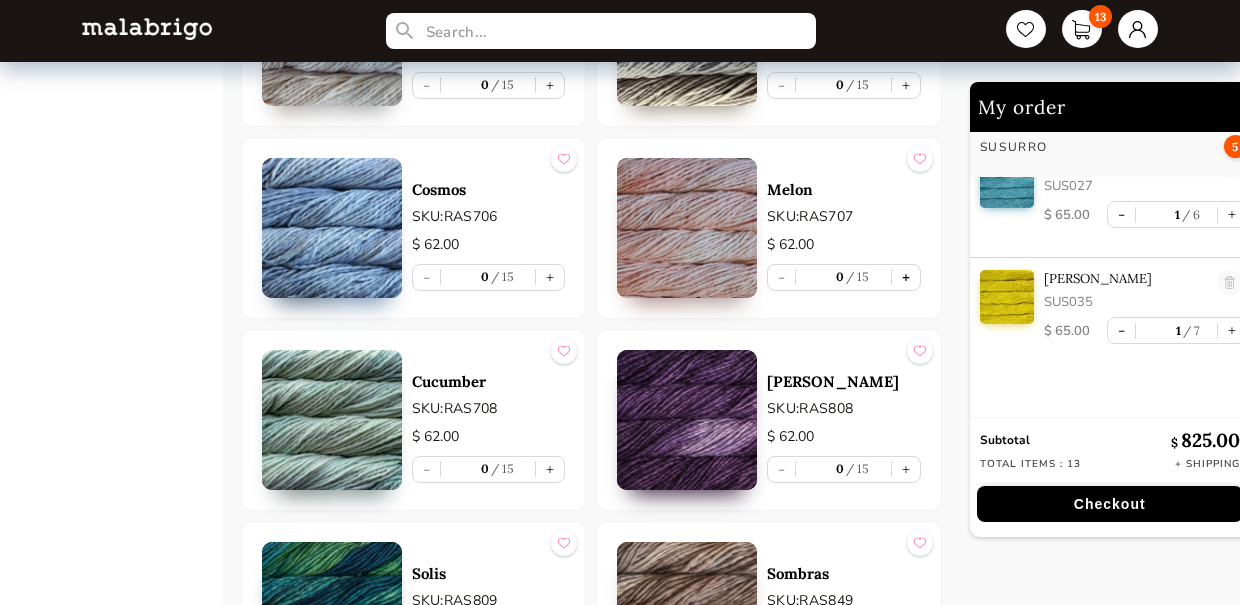 click on "+" at bounding box center [906, 277] 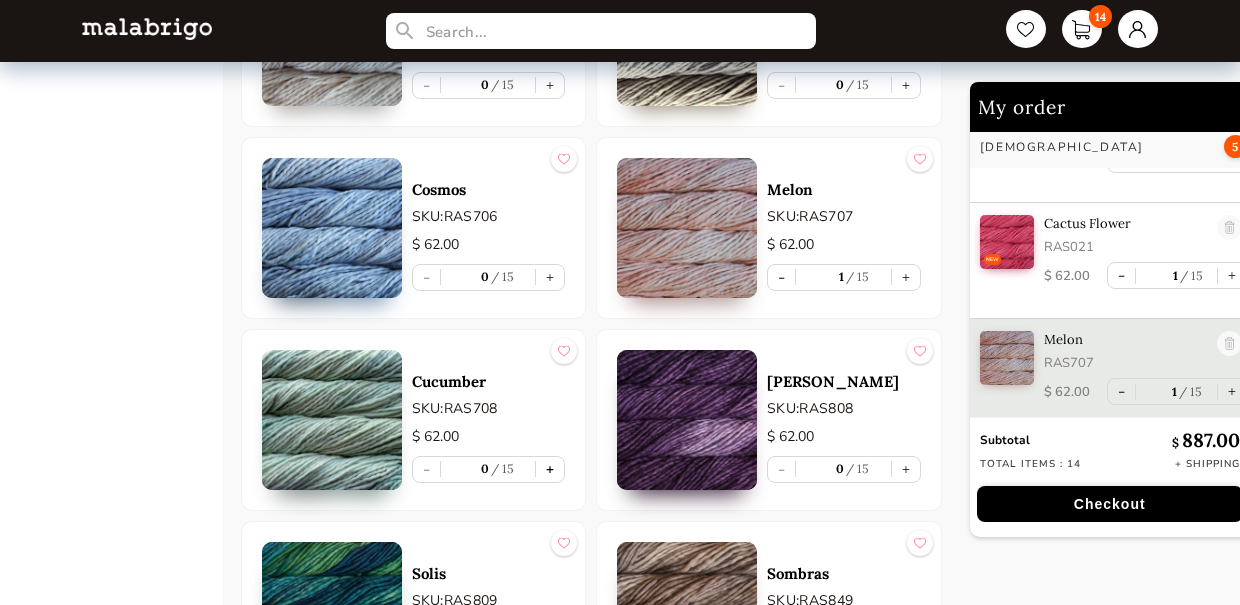 click on "+" at bounding box center [550, 469] 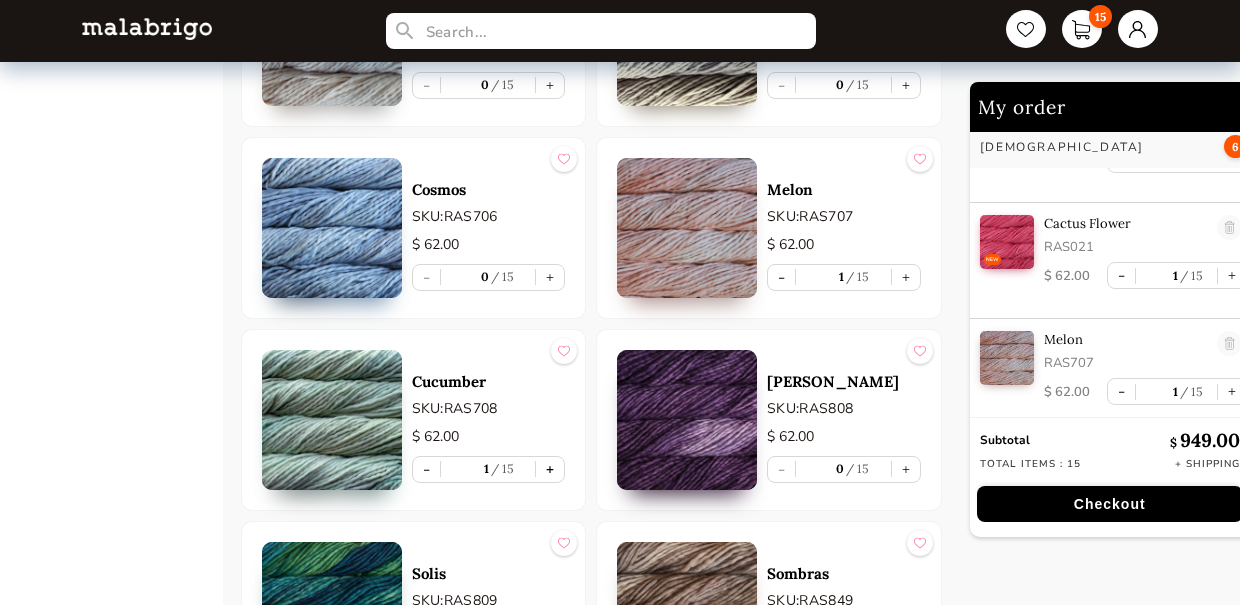 scroll, scrollTop: 432, scrollLeft: 0, axis: vertical 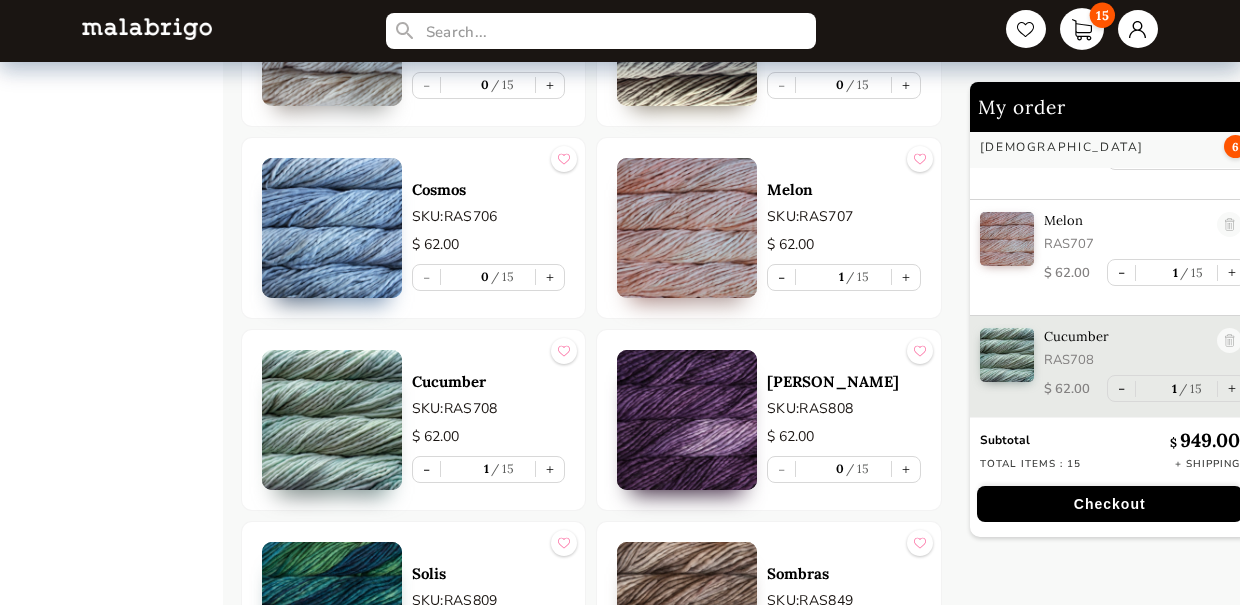 click on "15" at bounding box center [1082, 29] 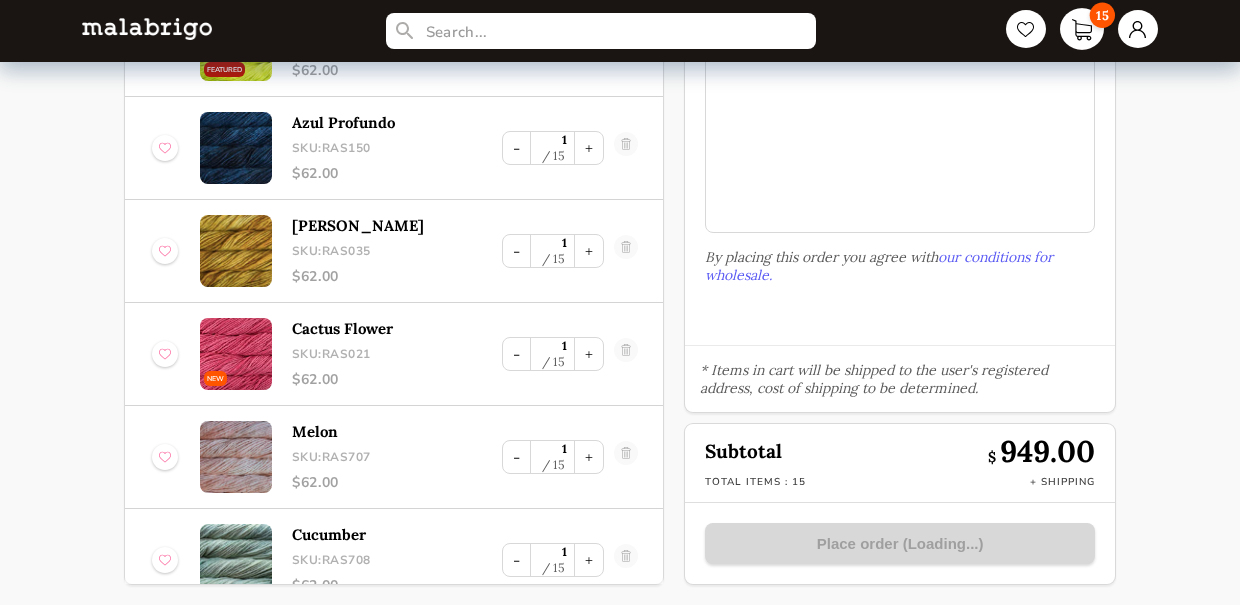 scroll, scrollTop: 214, scrollLeft: 0, axis: vertical 